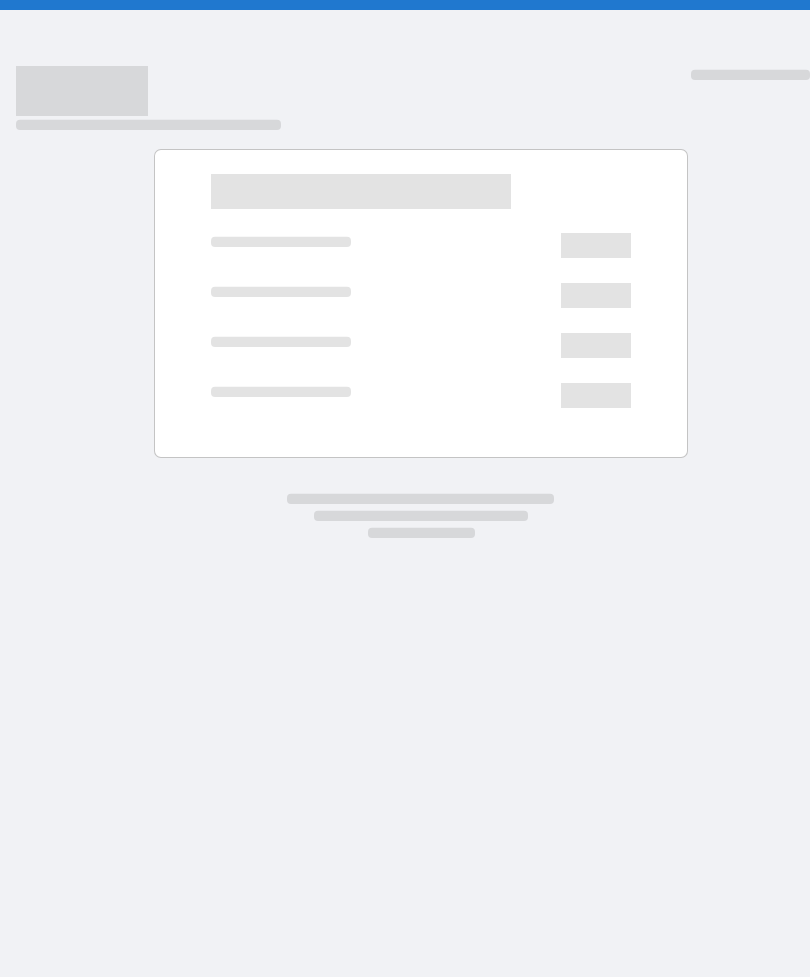 scroll, scrollTop: 0, scrollLeft: 0, axis: both 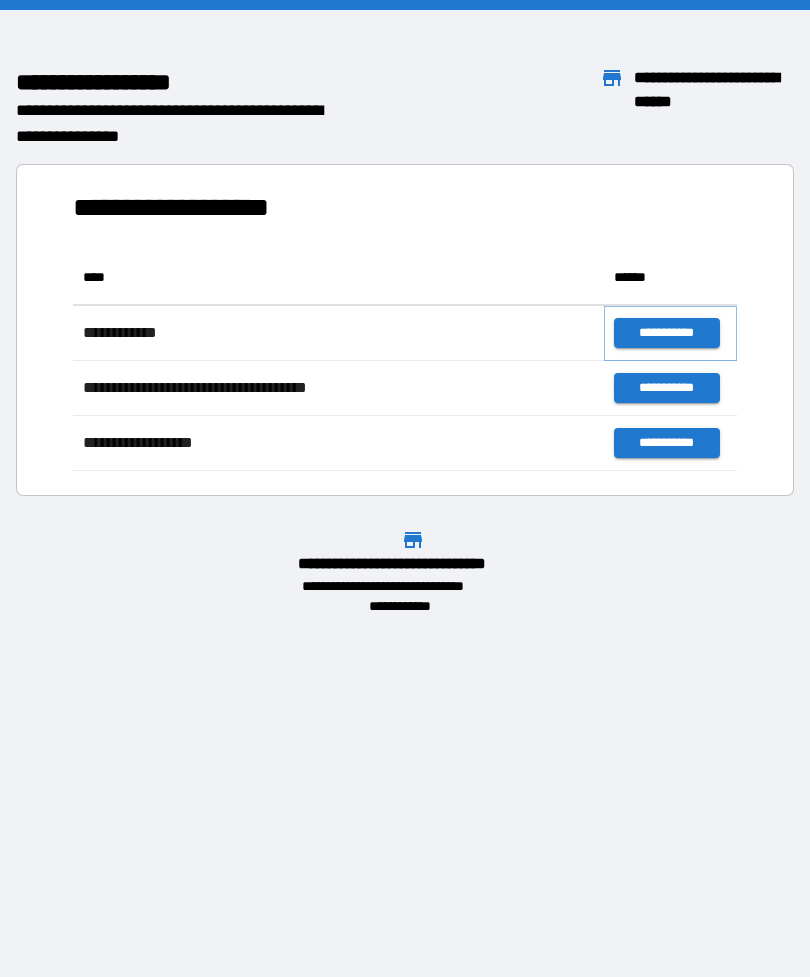 click on "**********" at bounding box center (666, 333) 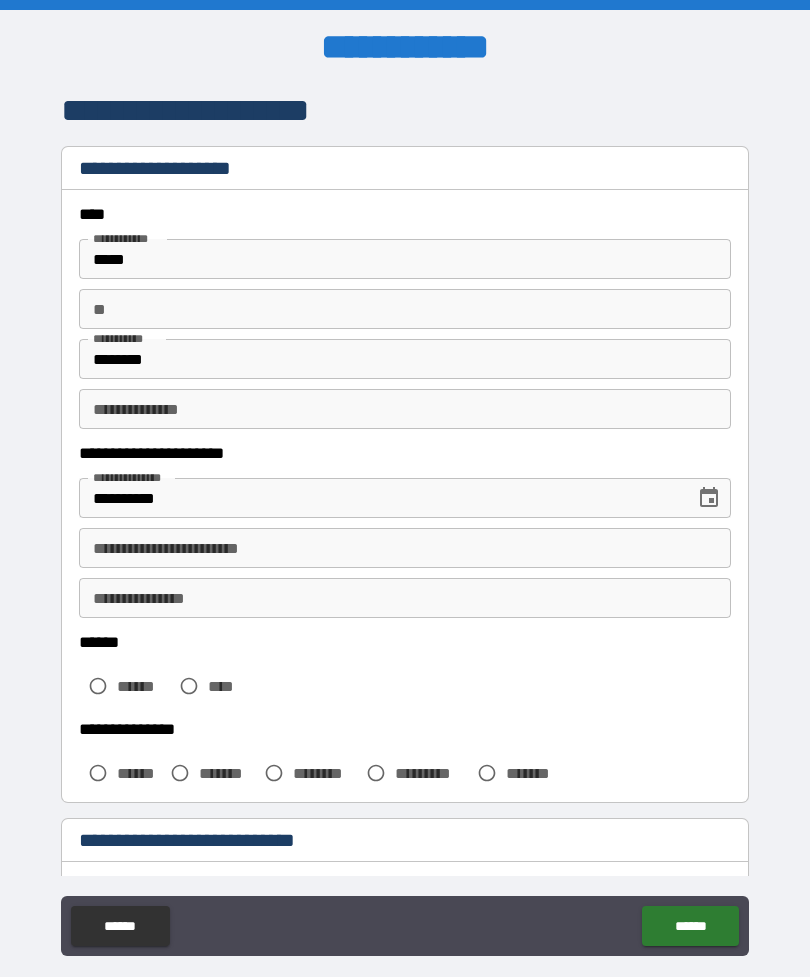 click on "**" at bounding box center (405, 309) 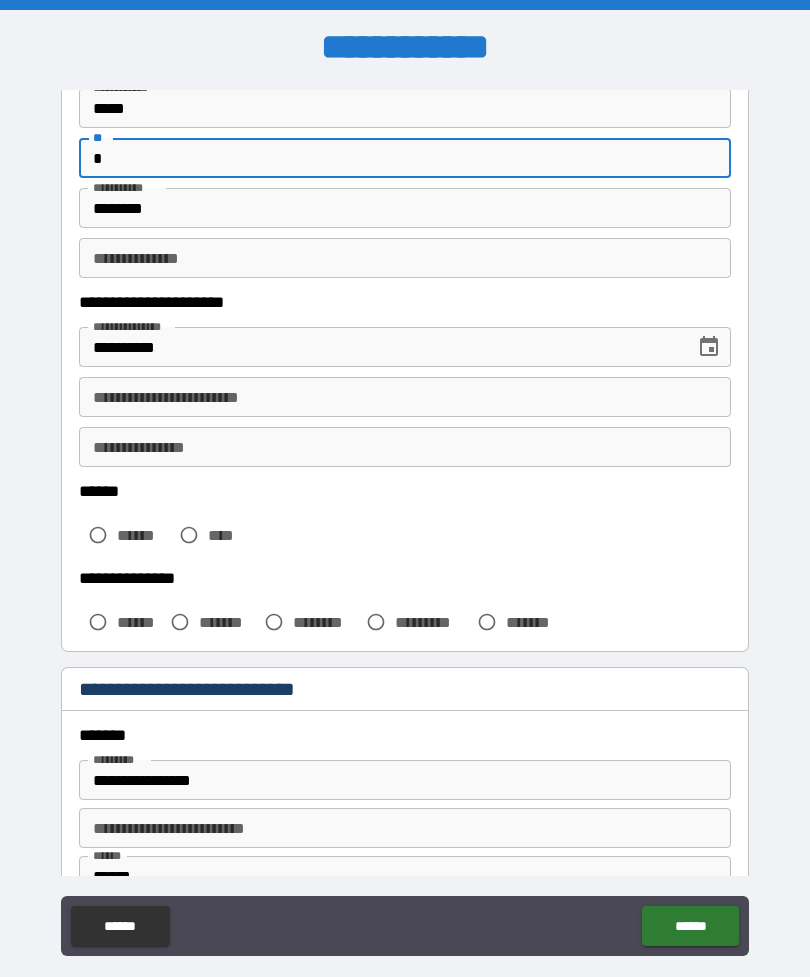 scroll, scrollTop: 165, scrollLeft: 0, axis: vertical 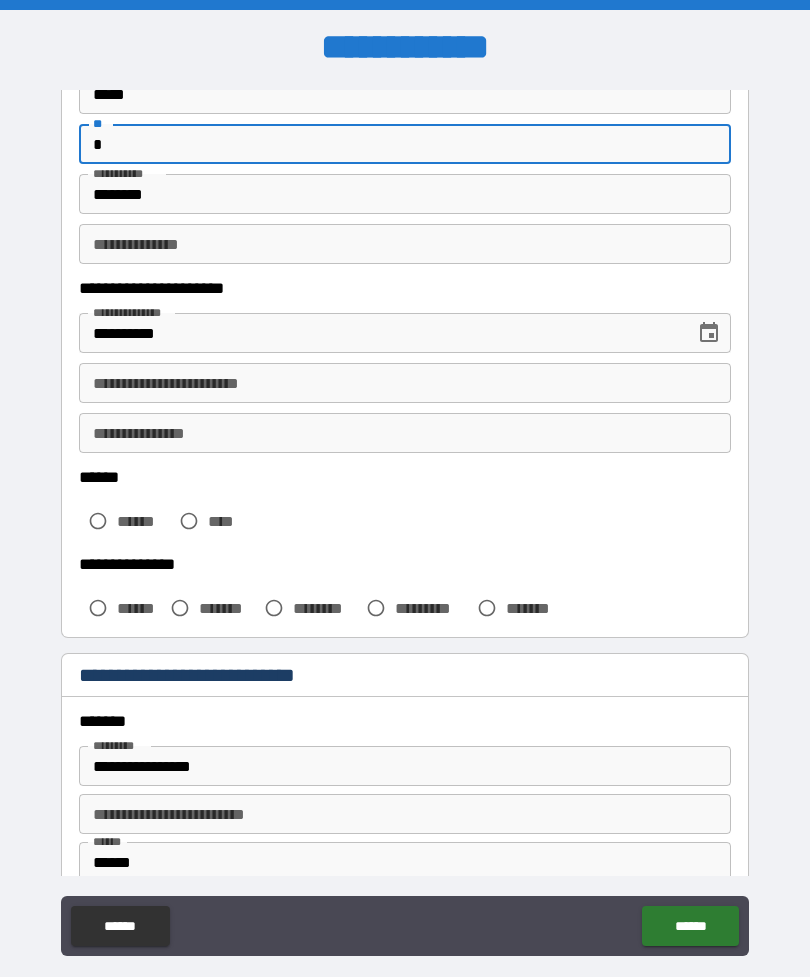 type on "*" 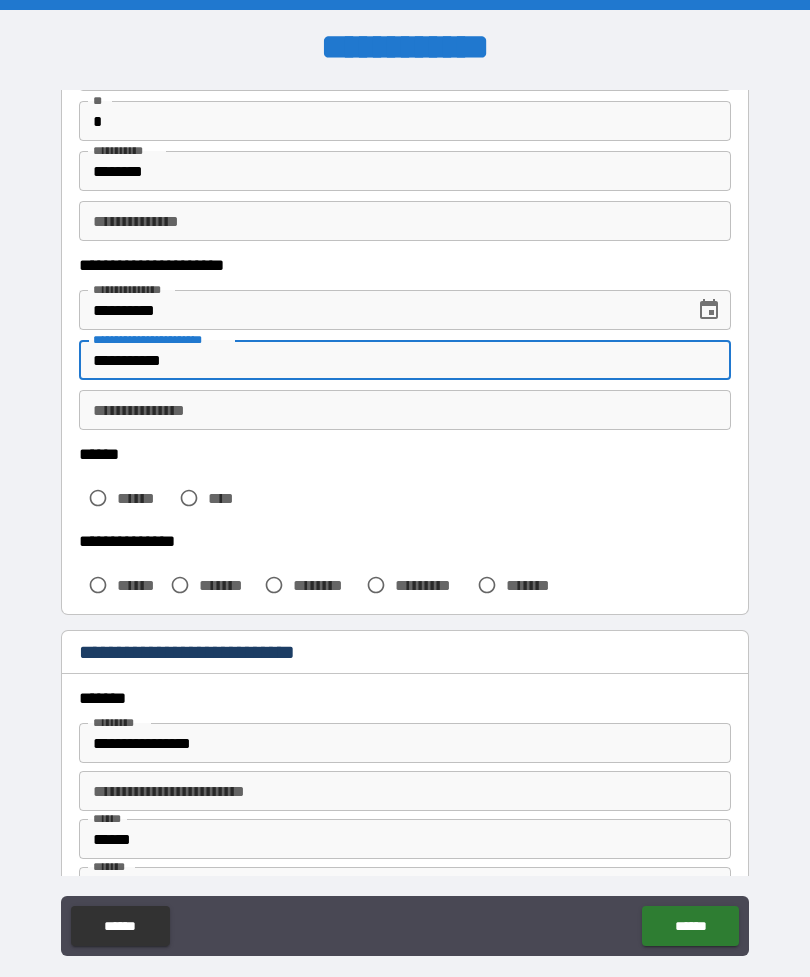 scroll, scrollTop: 197, scrollLeft: 0, axis: vertical 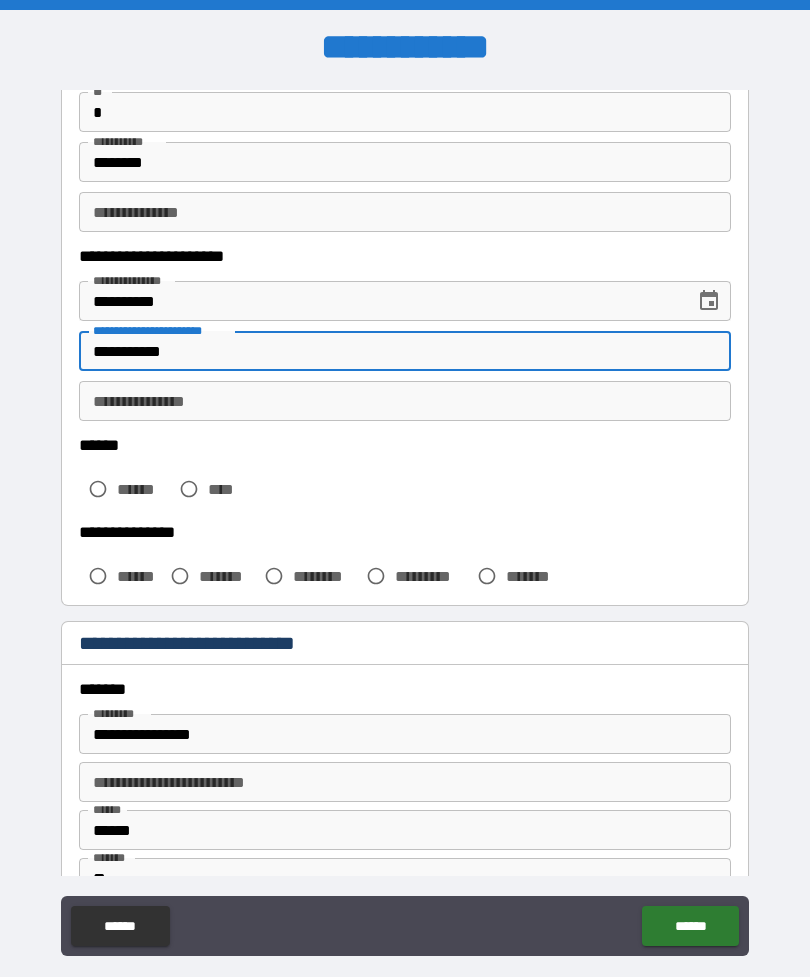 type on "**********" 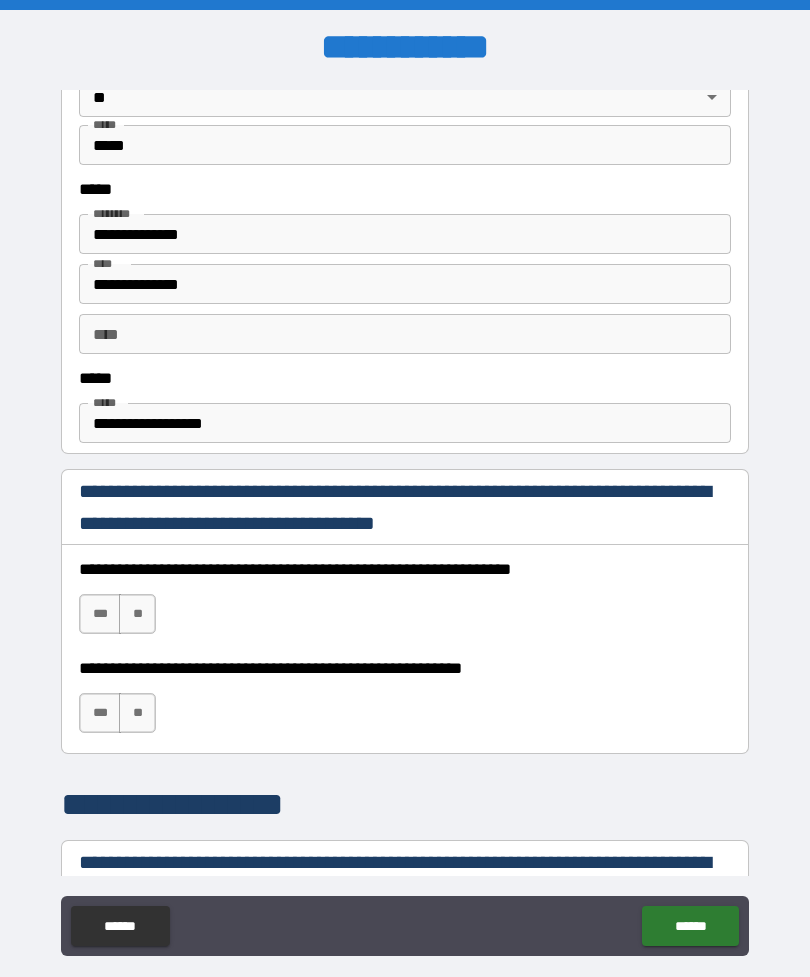 scroll, scrollTop: 984, scrollLeft: 0, axis: vertical 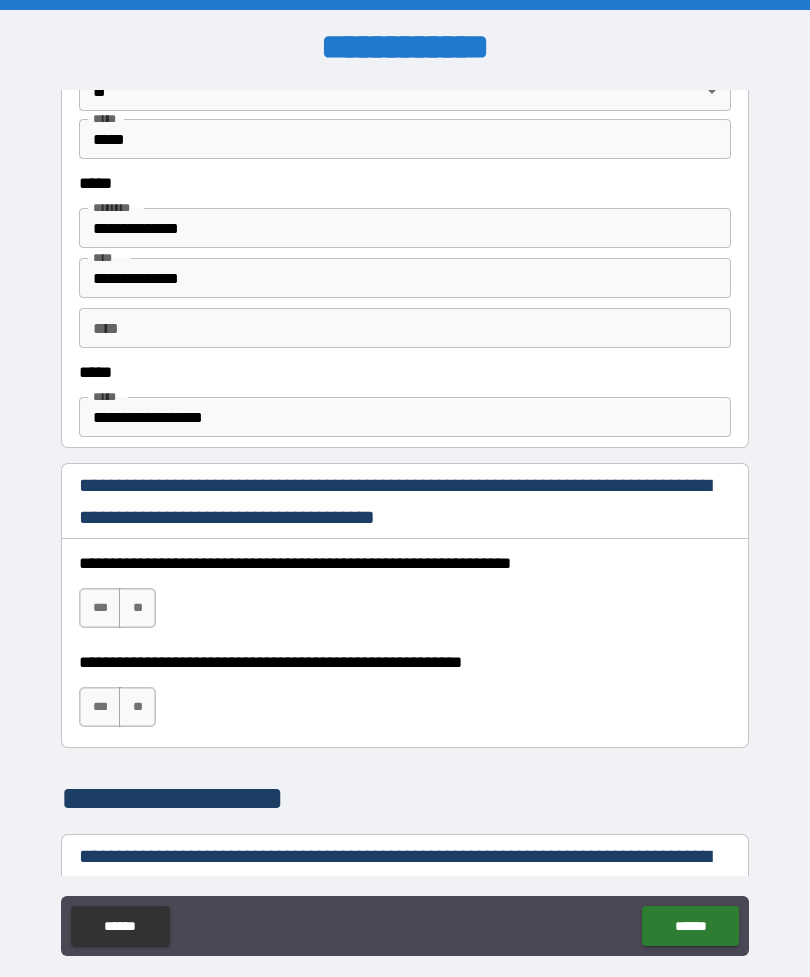 click on "***" at bounding box center [100, 608] 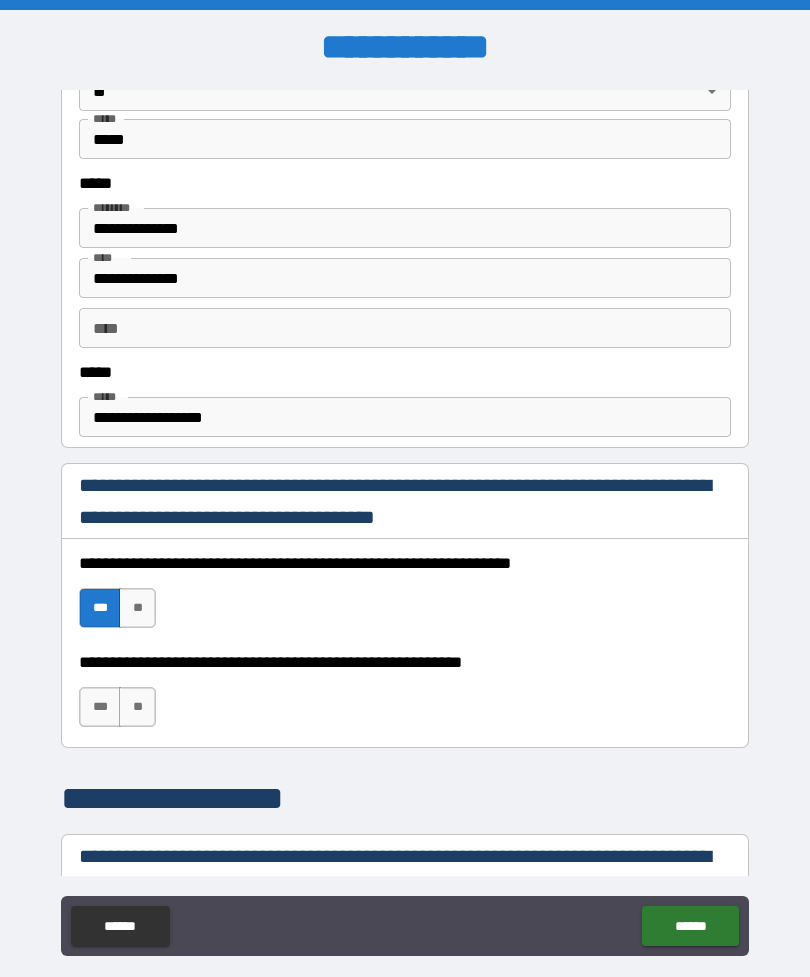 click on "**" at bounding box center [137, 707] 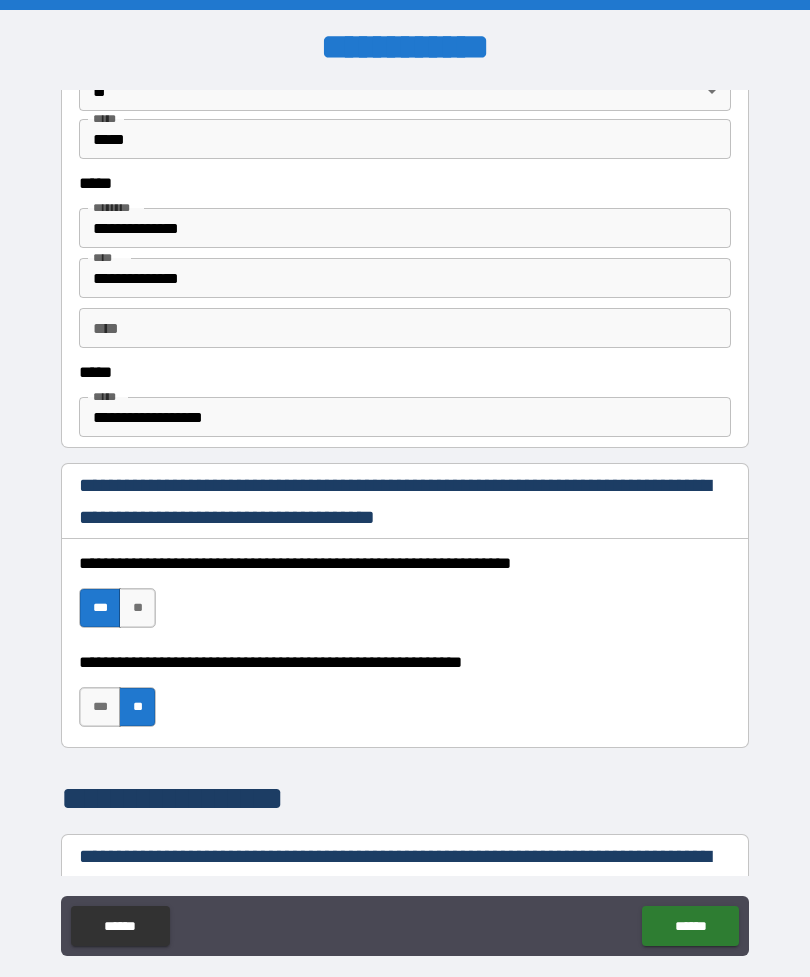 click on "***" at bounding box center (100, 707) 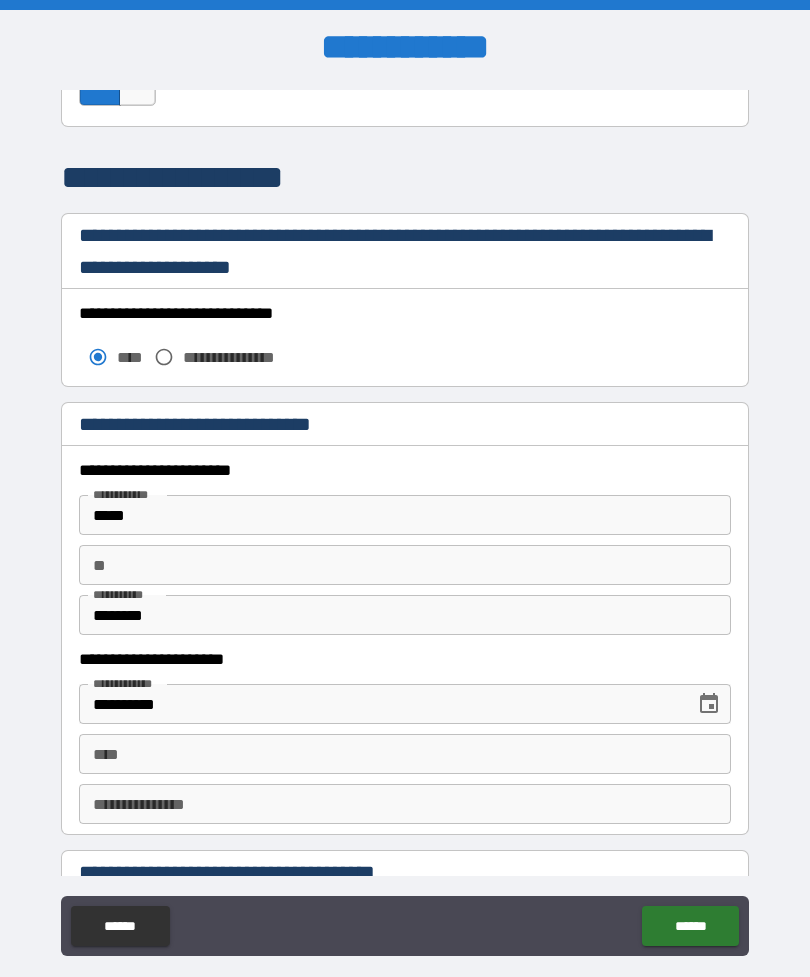 scroll, scrollTop: 1608, scrollLeft: 0, axis: vertical 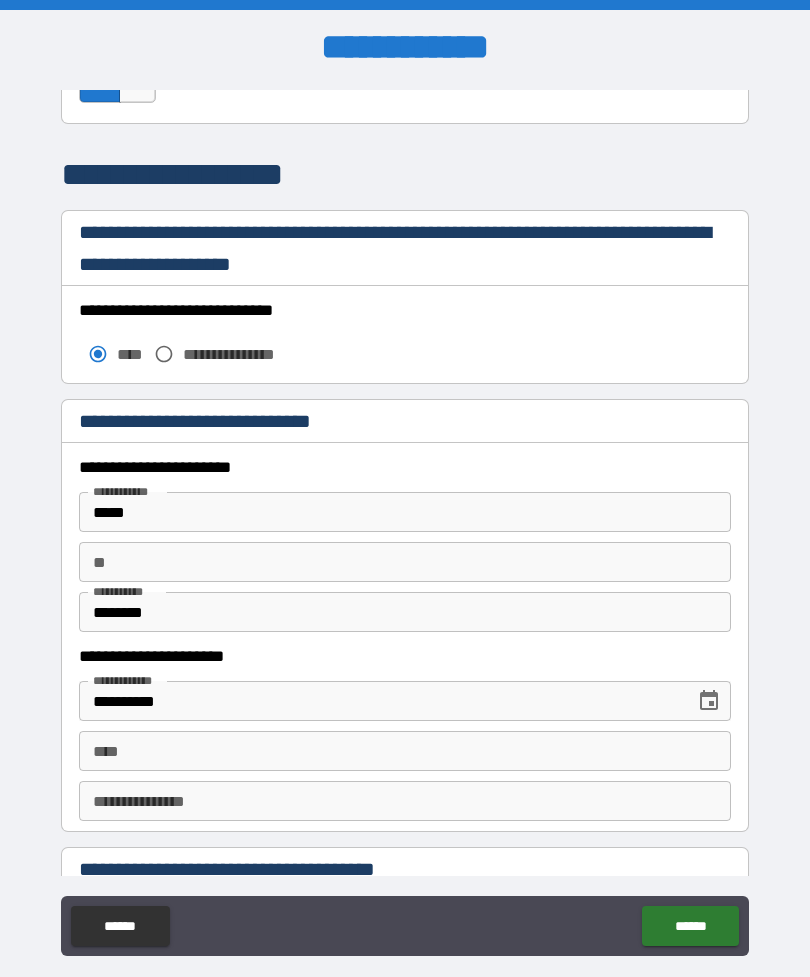 click on "**" at bounding box center [405, 562] 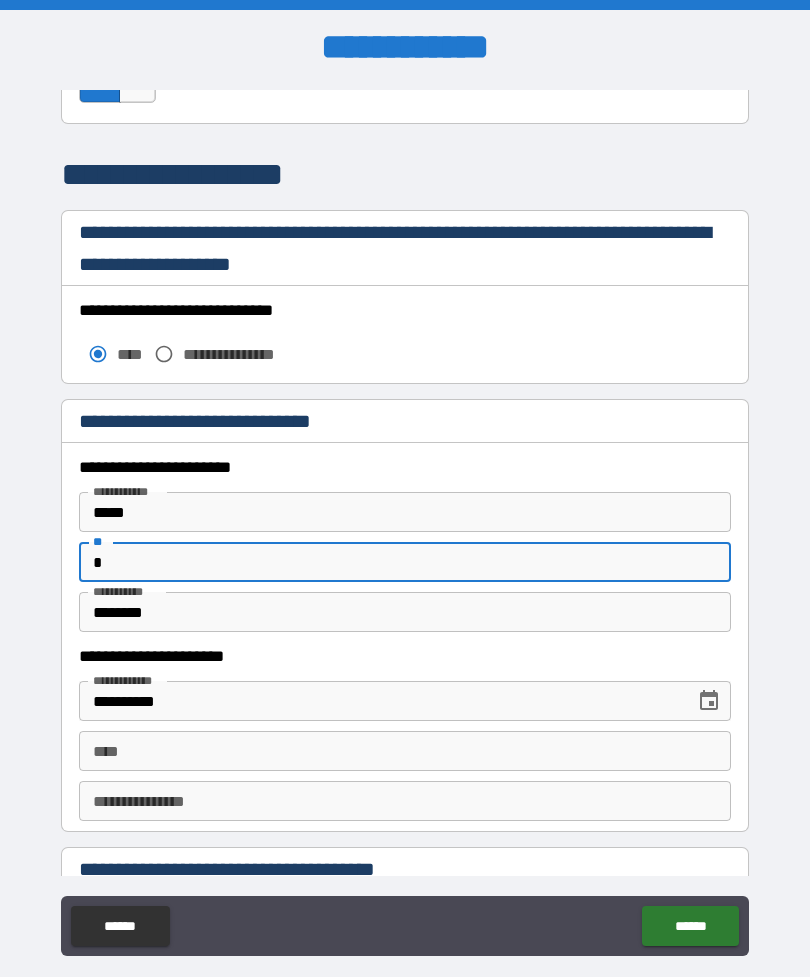 type on "*" 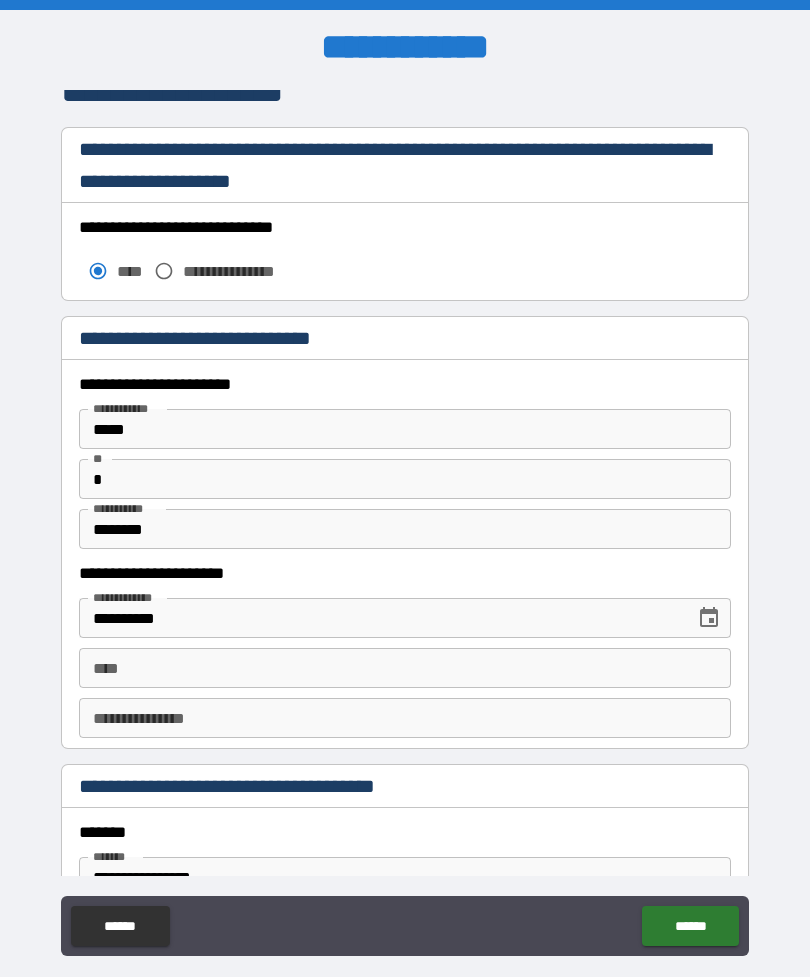 scroll, scrollTop: 1692, scrollLeft: 0, axis: vertical 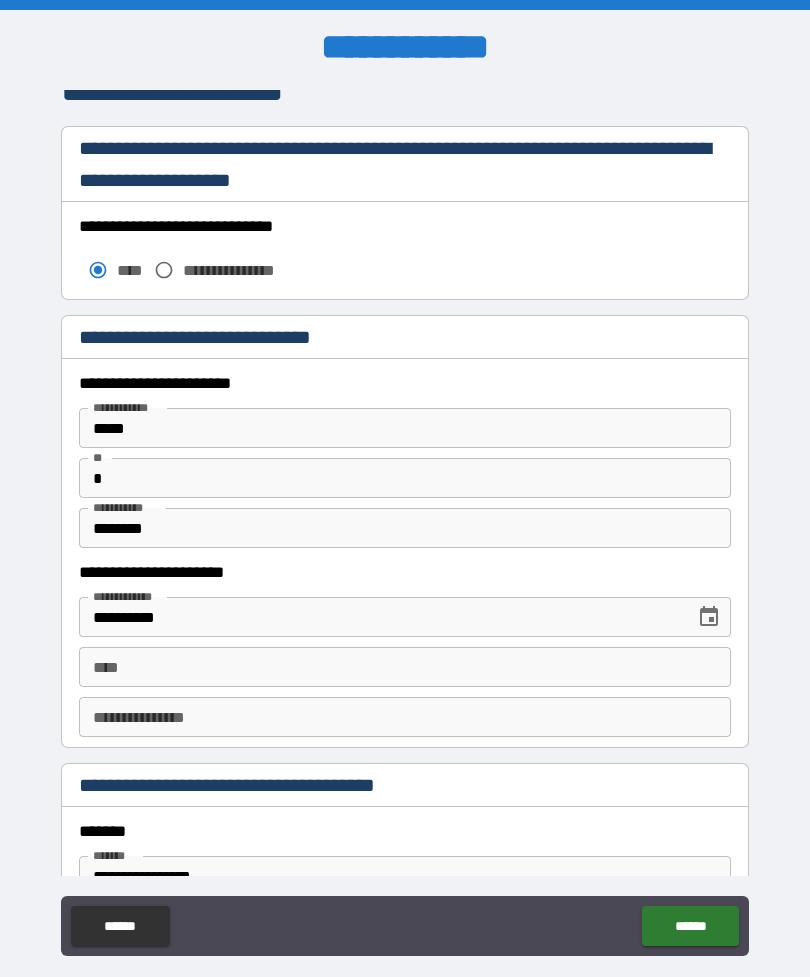 click on "****" at bounding box center [405, 667] 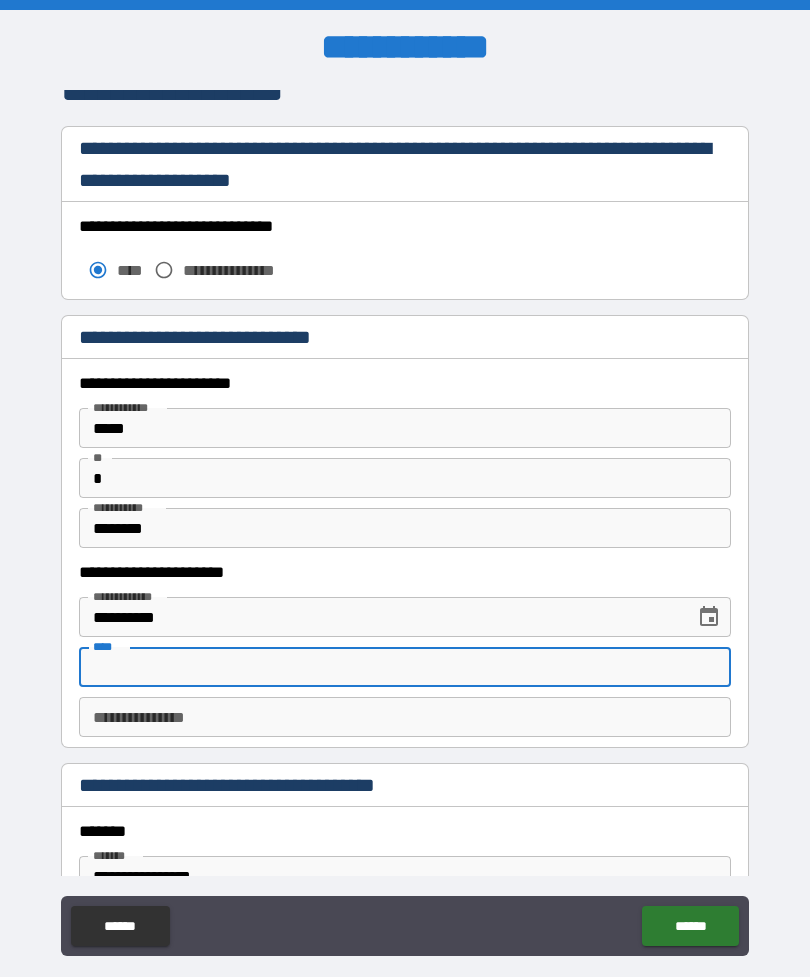 scroll, scrollTop: 20, scrollLeft: 0, axis: vertical 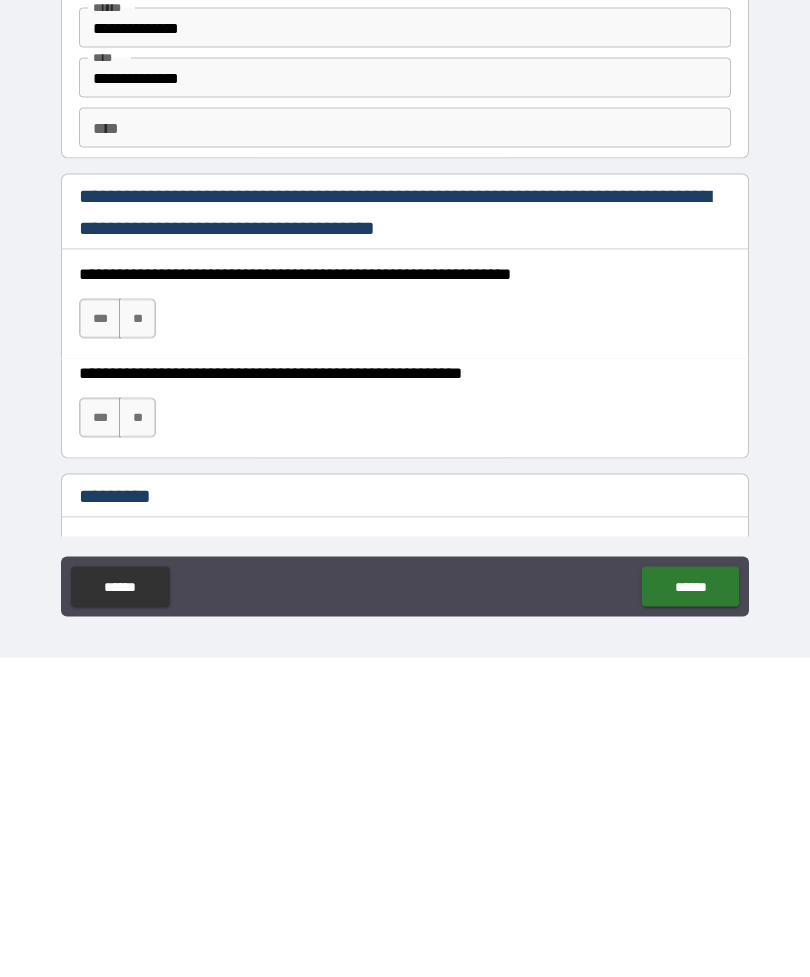 type on "**********" 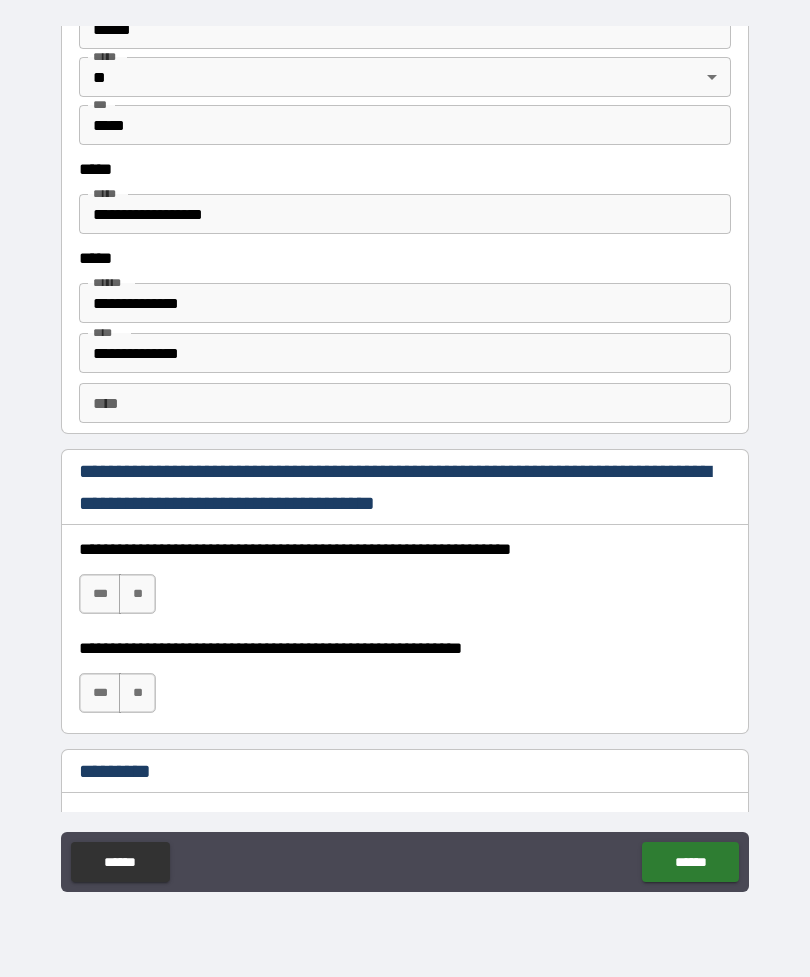 click on "***" at bounding box center (100, 594) 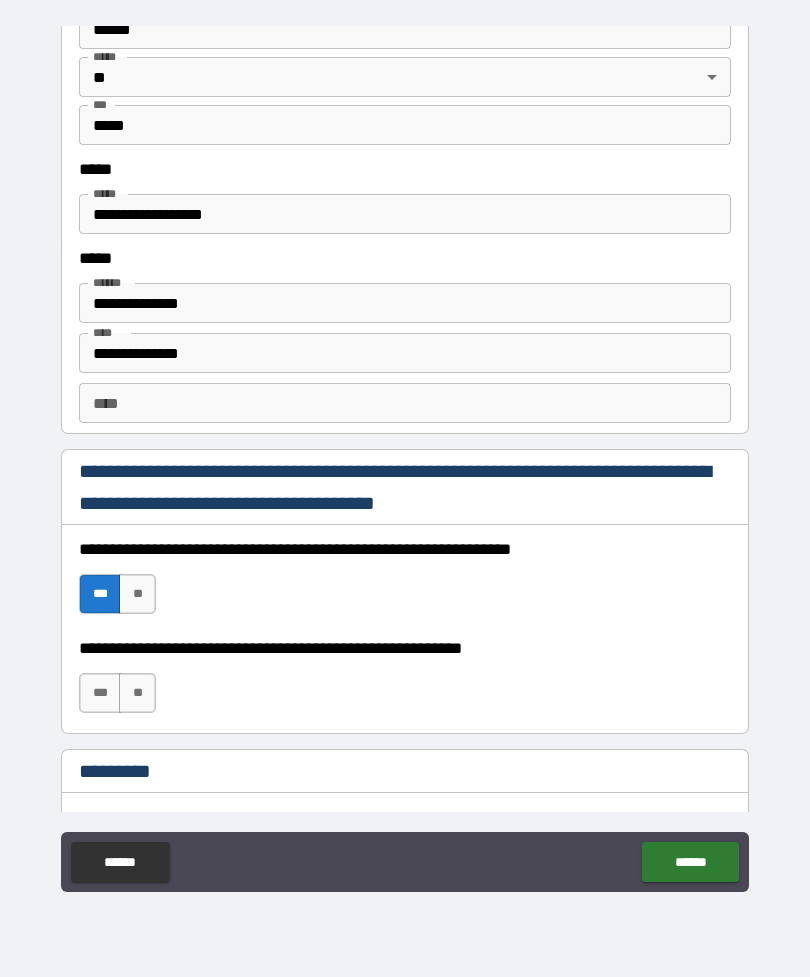 click on "***" at bounding box center [100, 693] 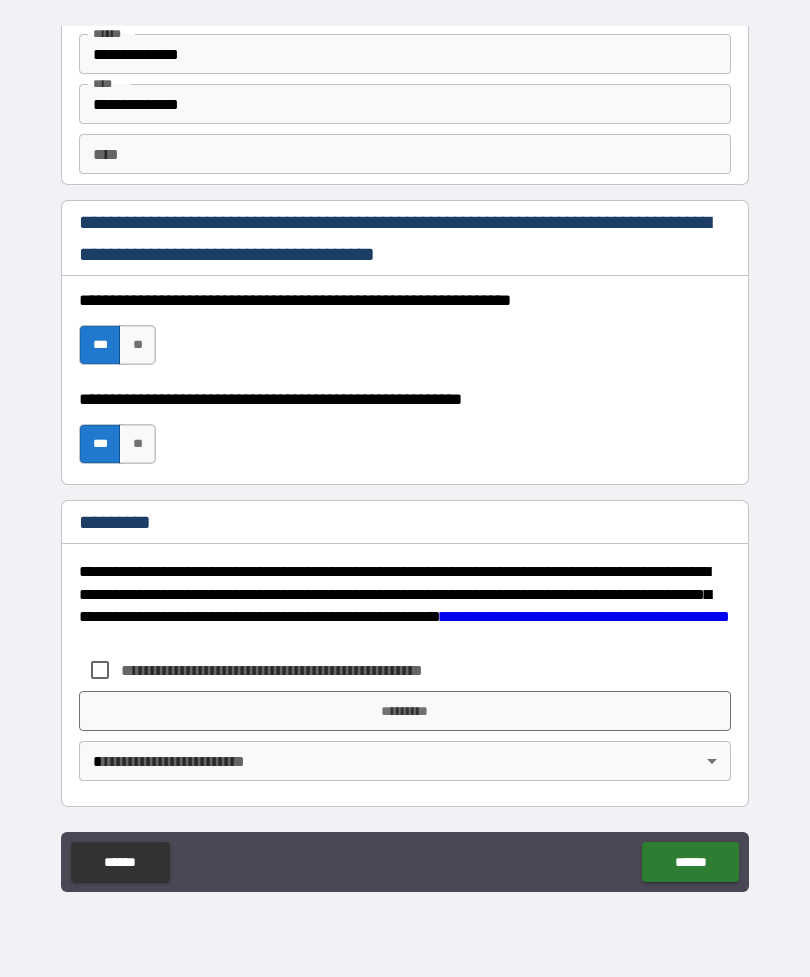 scroll, scrollTop: 2820, scrollLeft: 0, axis: vertical 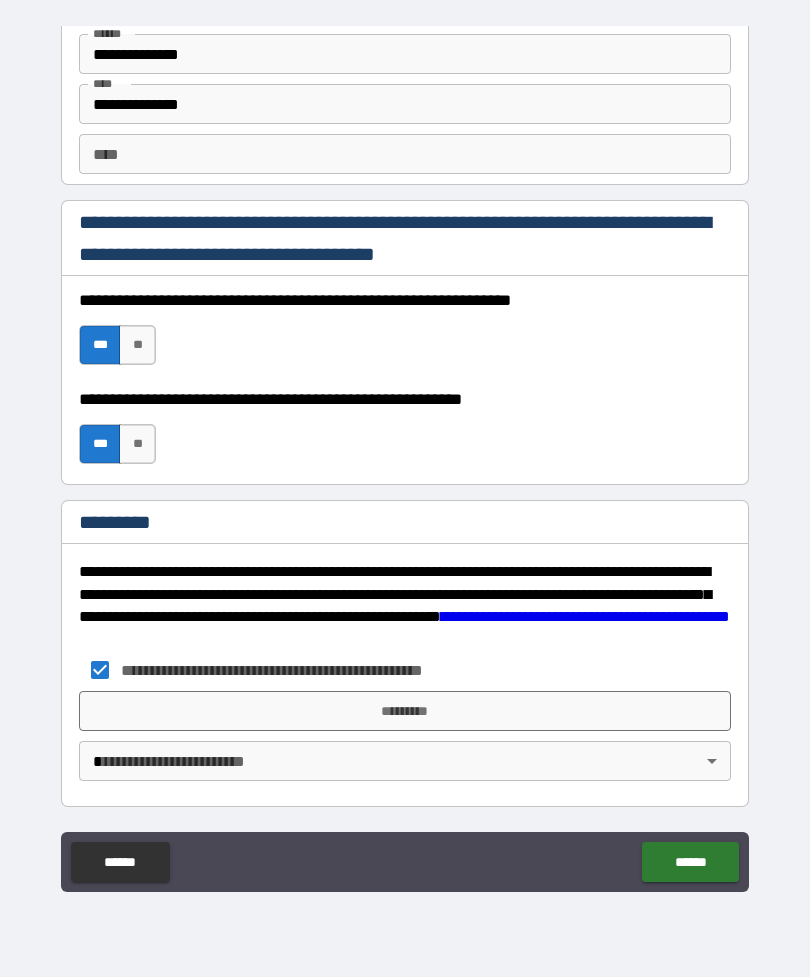 click on "**********" at bounding box center [405, 456] 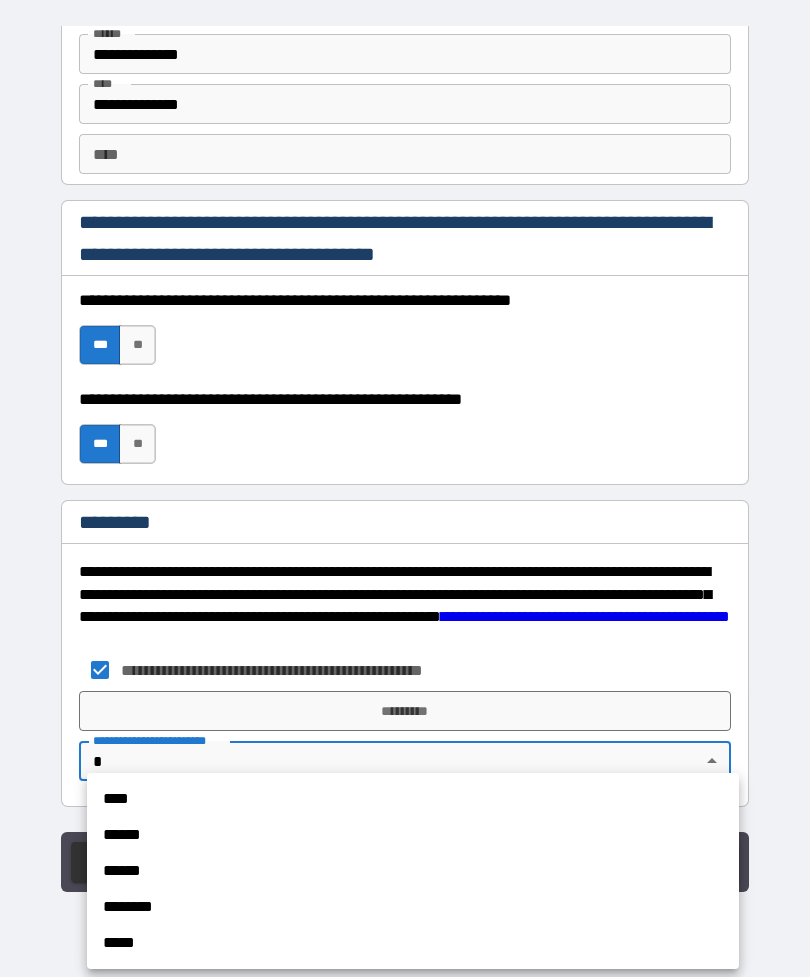 click on "****" at bounding box center [413, 799] 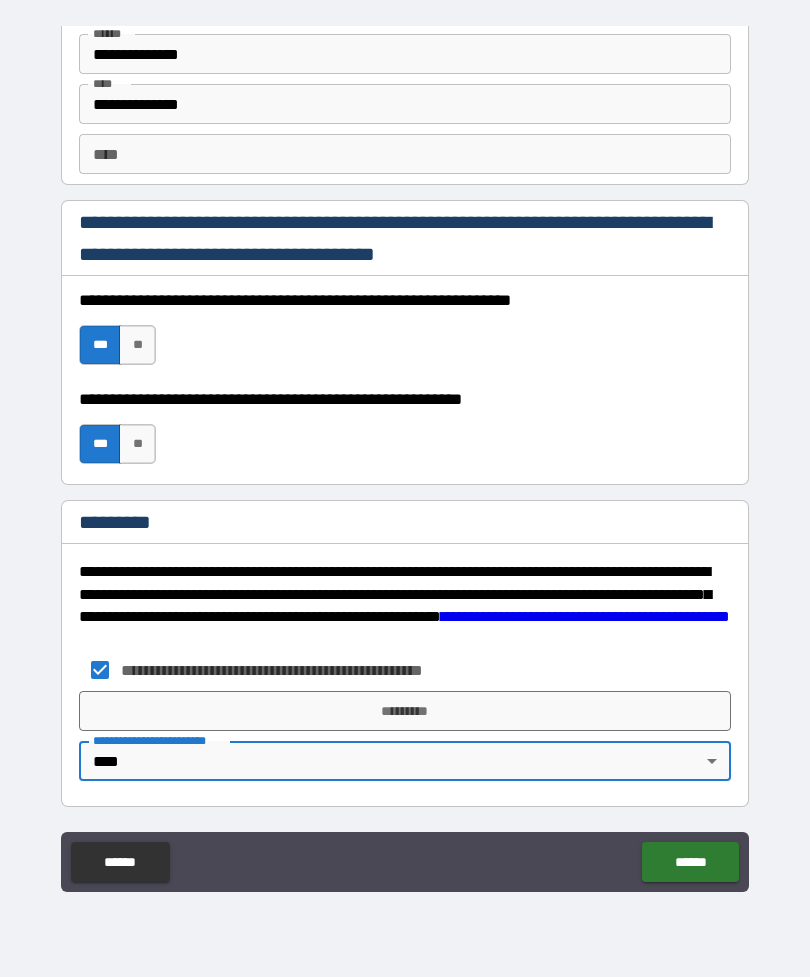 click on "*********" at bounding box center [405, 711] 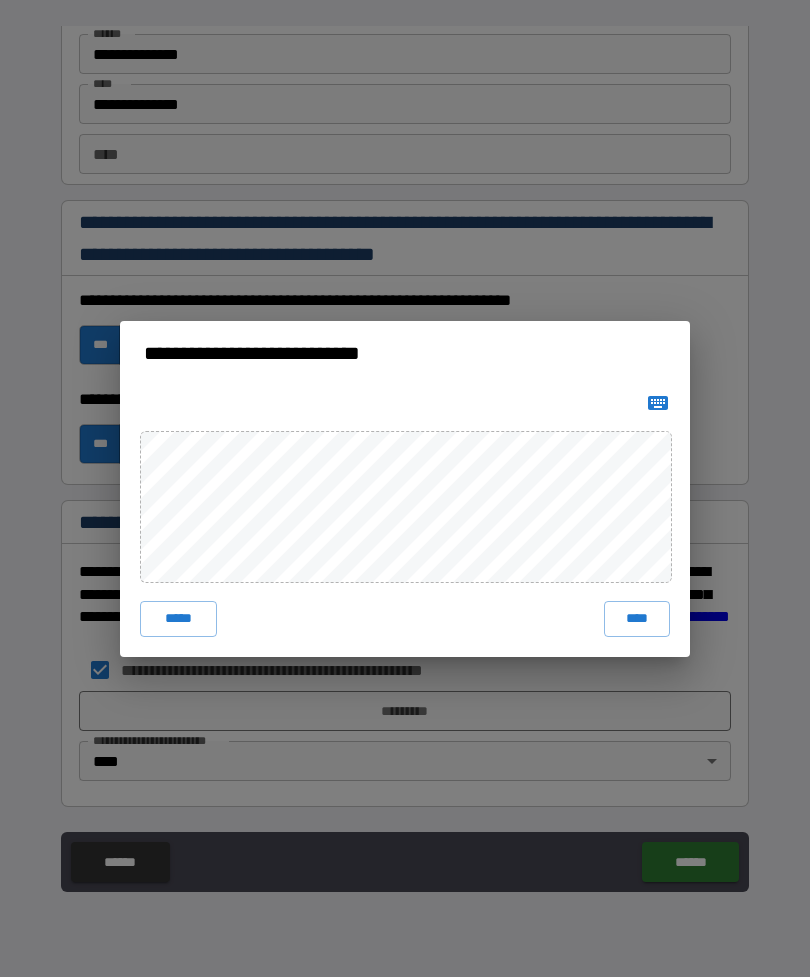 click on "****" at bounding box center [637, 619] 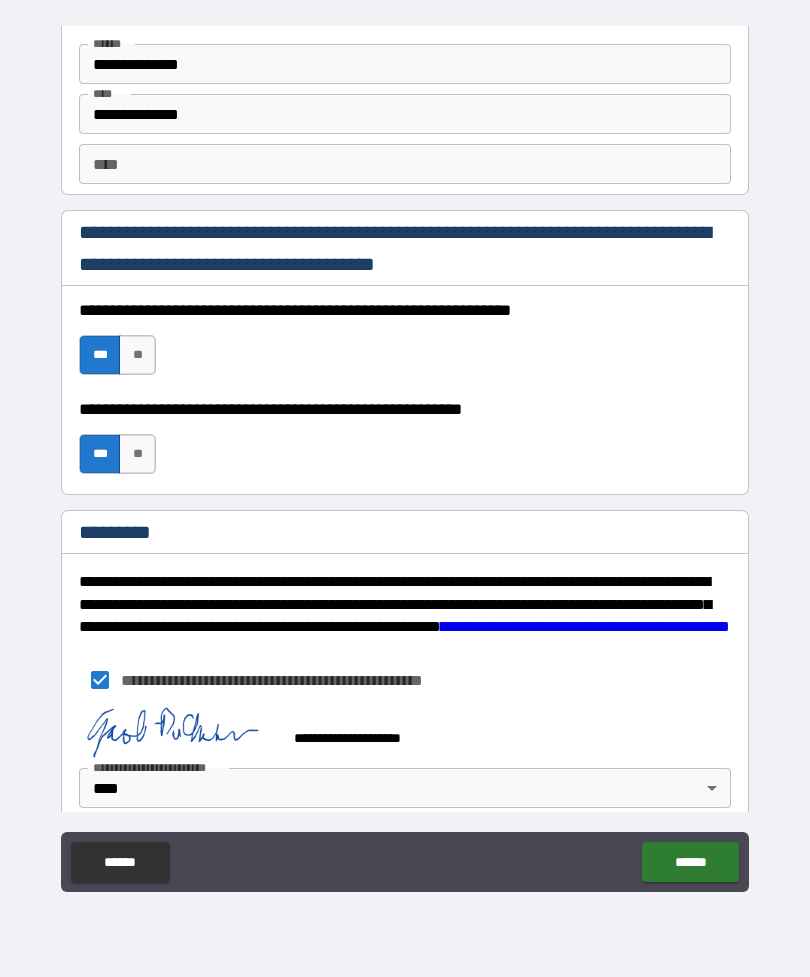 click on "******" at bounding box center (690, 862) 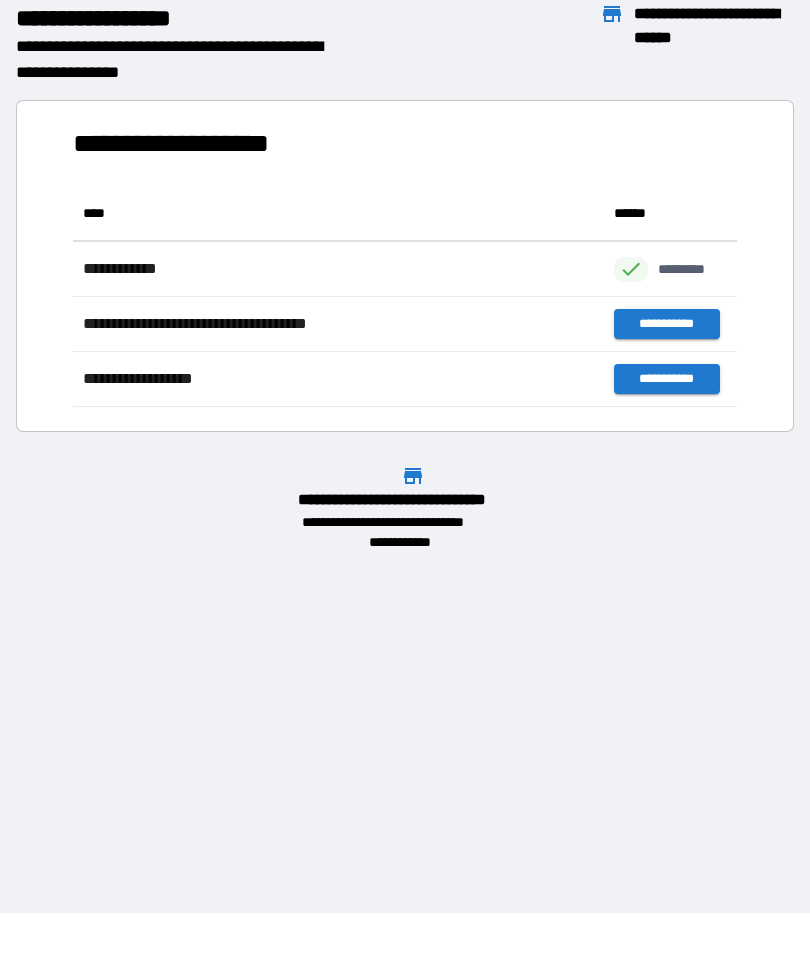 scroll, scrollTop: 221, scrollLeft: 664, axis: both 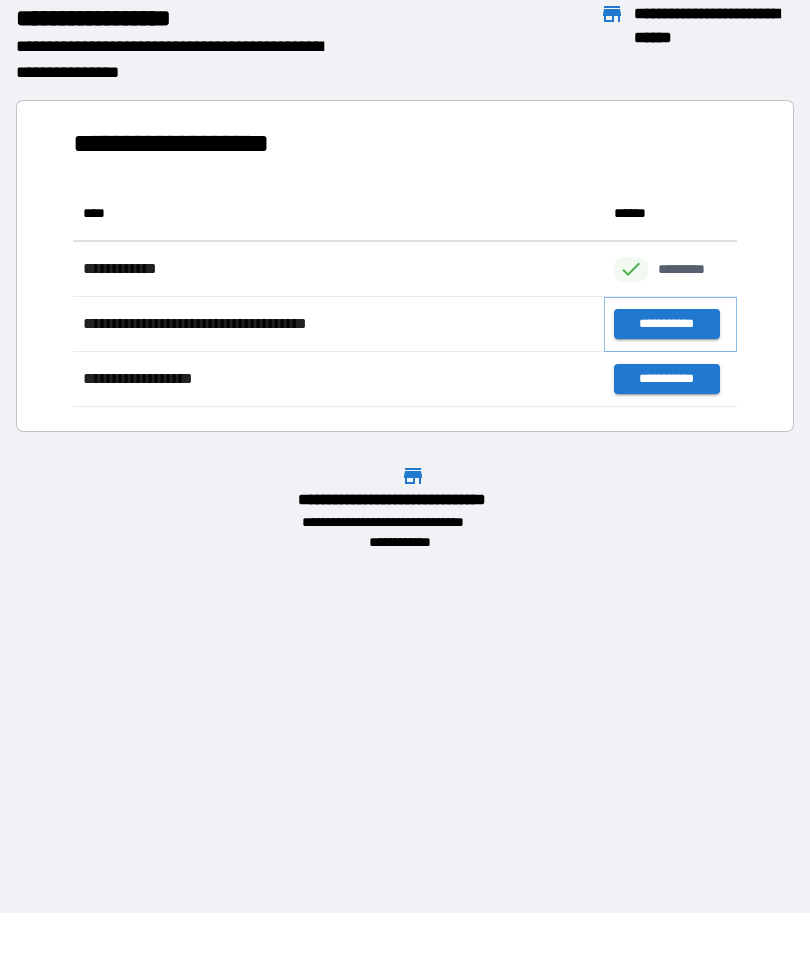 click on "**********" at bounding box center (666, 324) 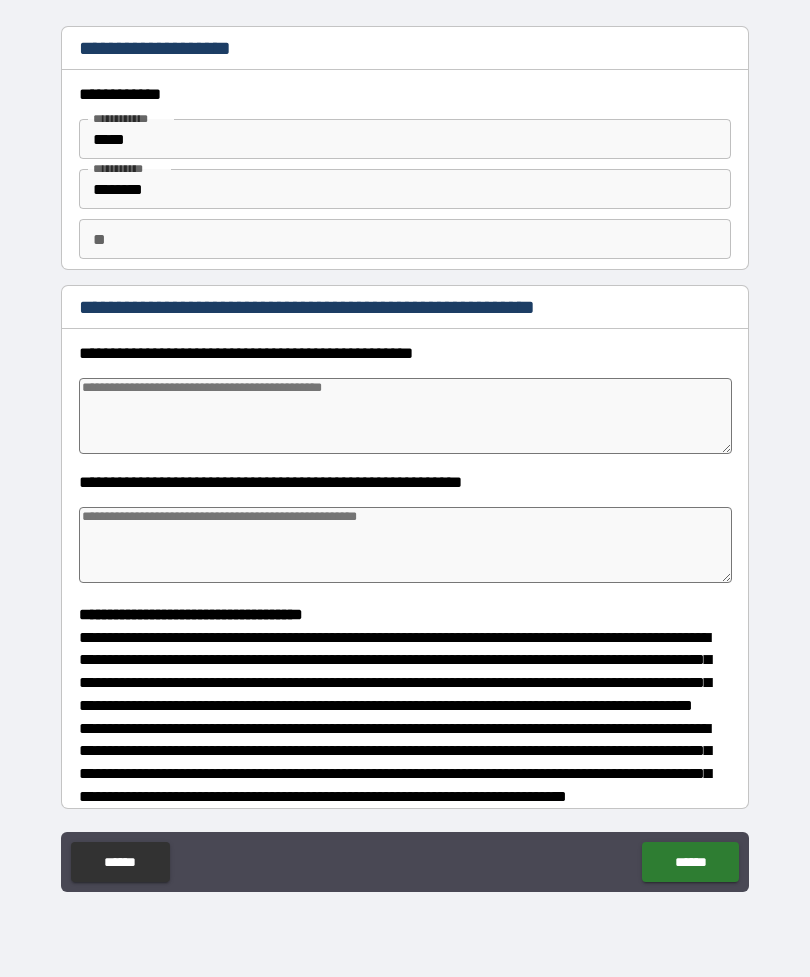 type on "*" 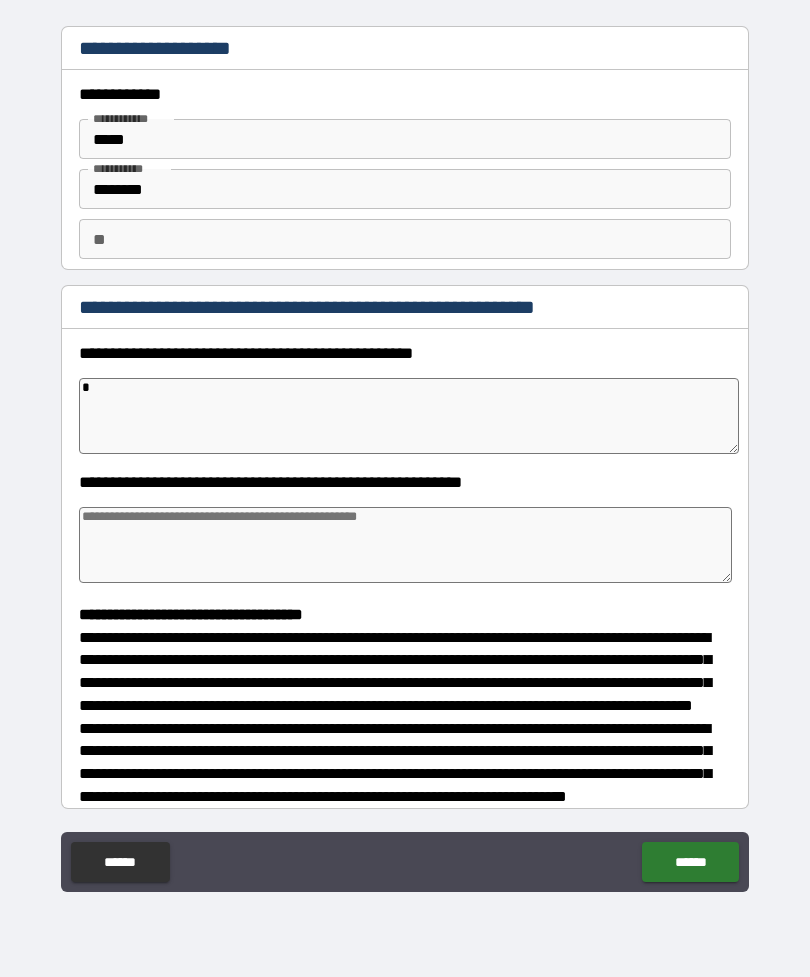 type on "*" 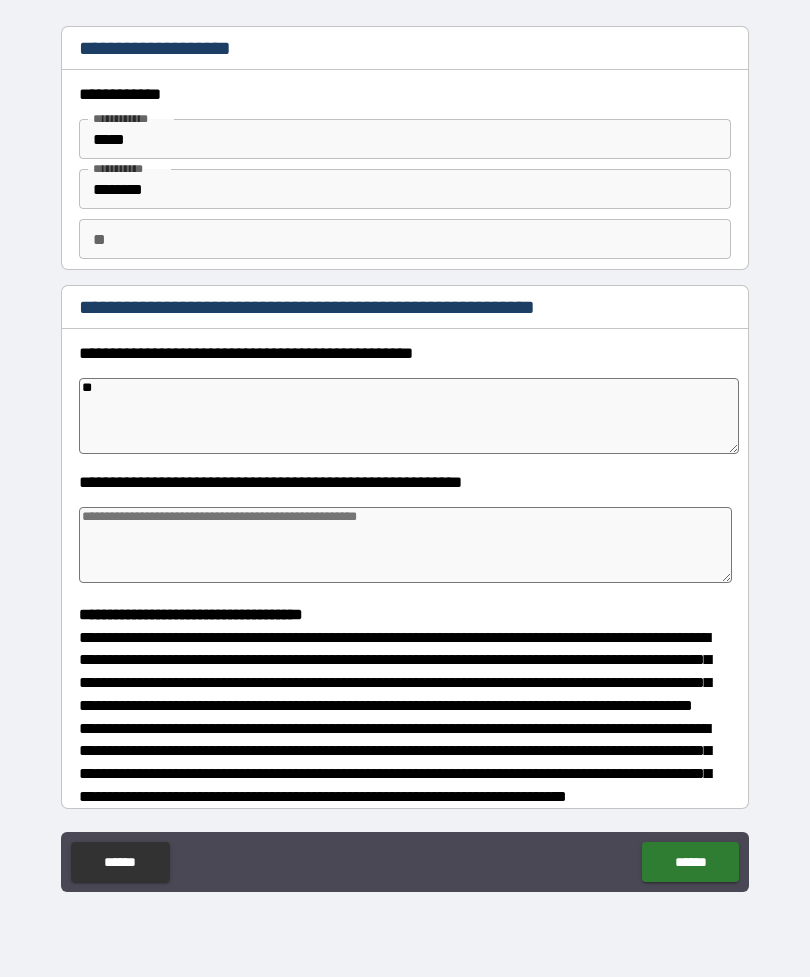 type on "*" 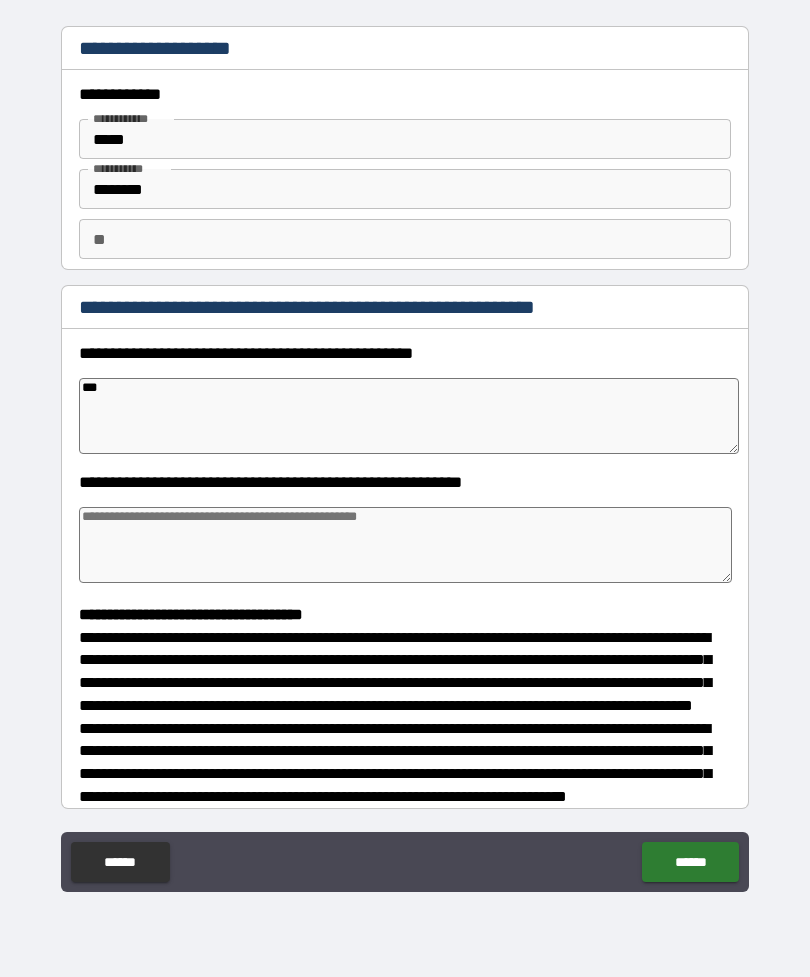 type on "*" 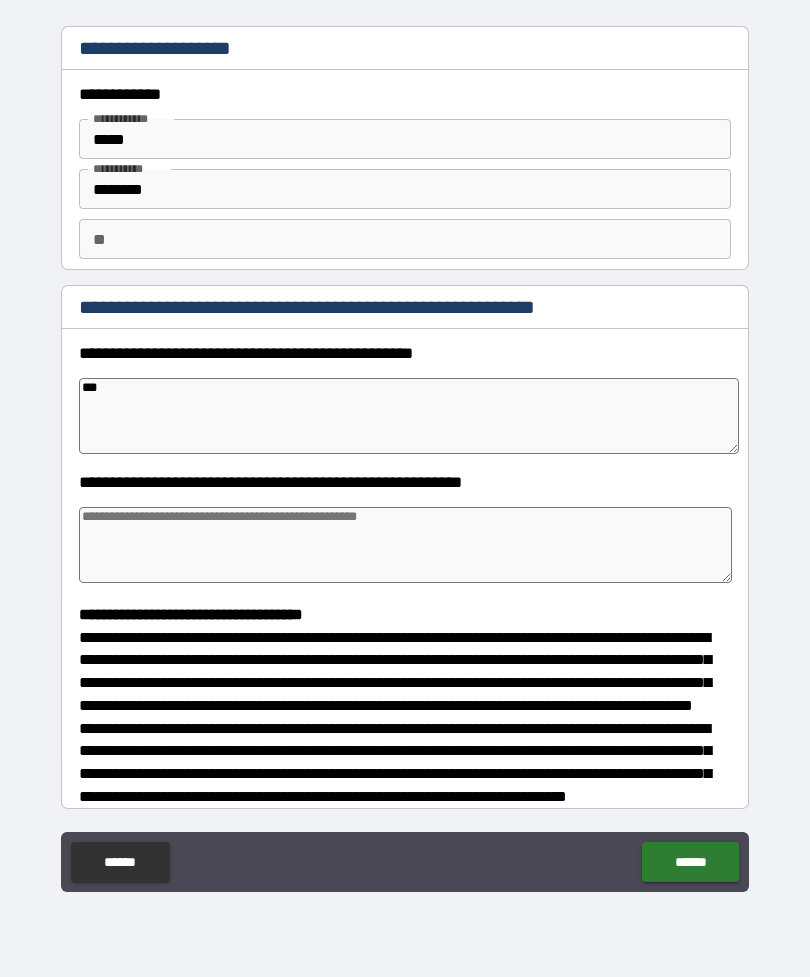 type on "****" 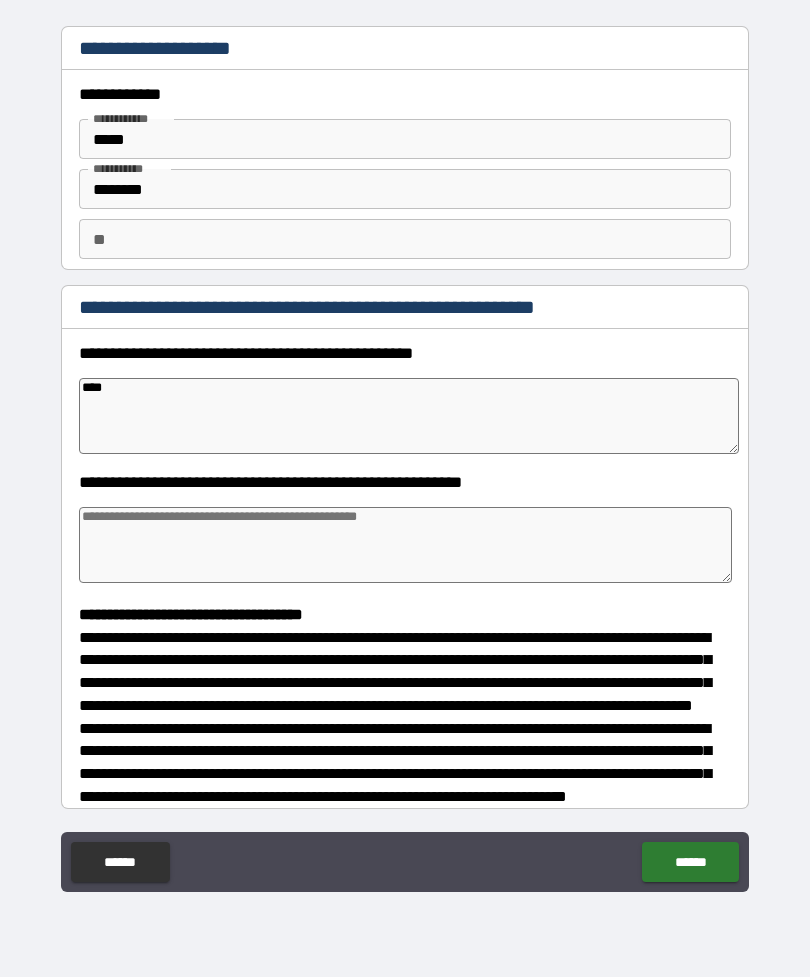 type on "*" 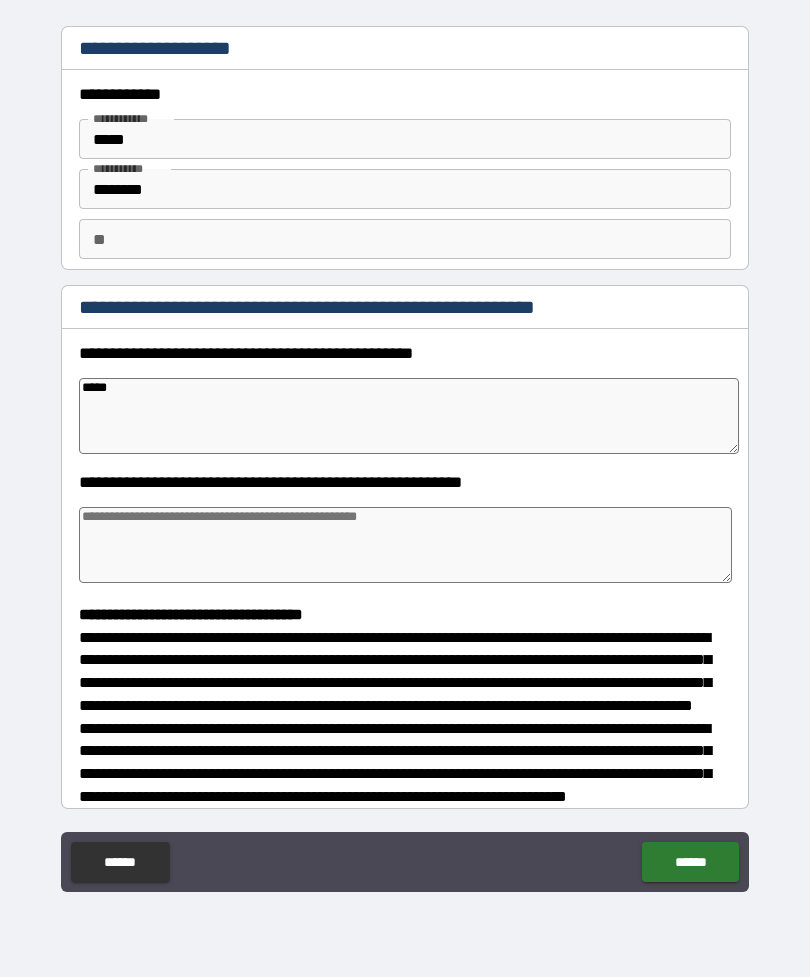 type on "*" 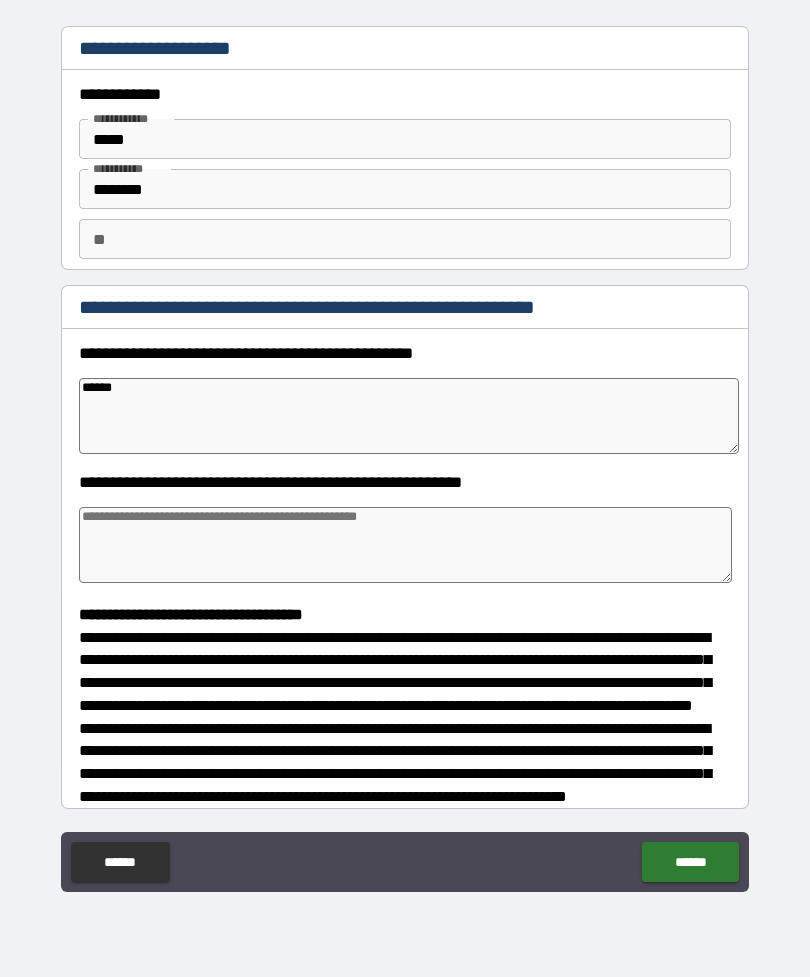 type on "*" 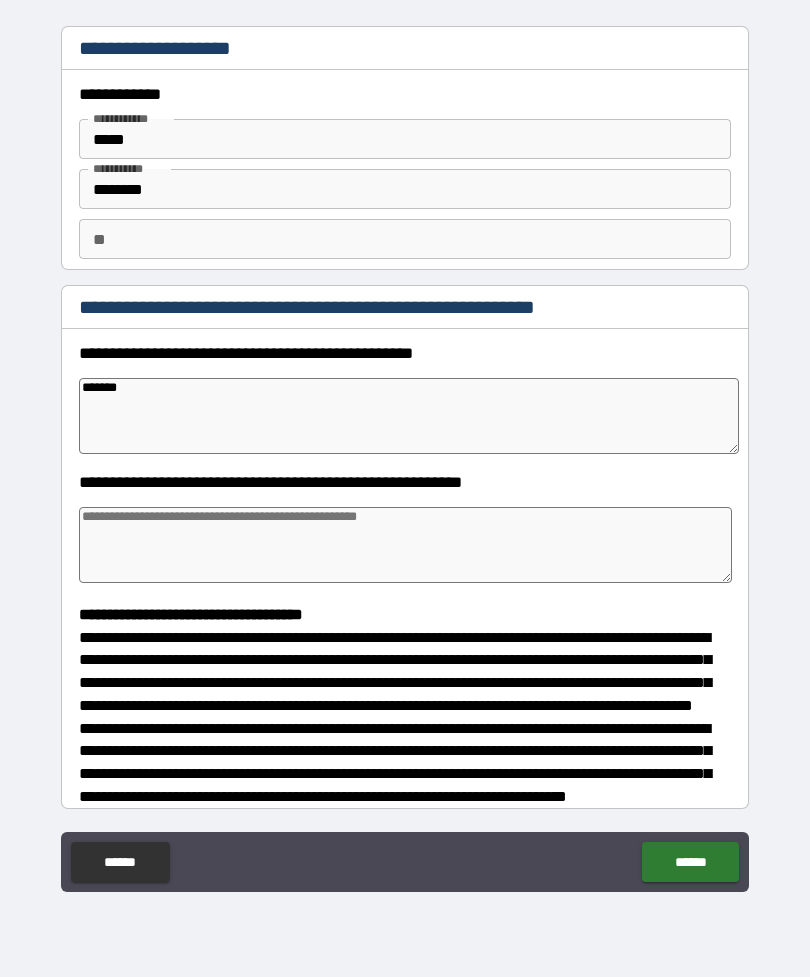 type on "*" 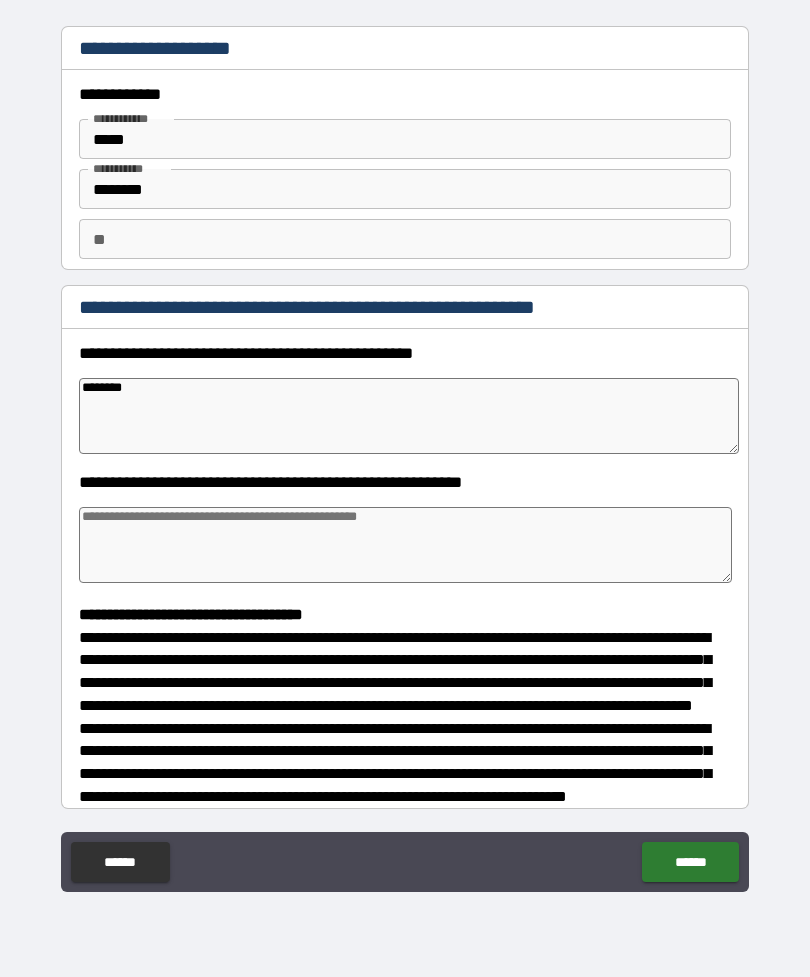 type on "*" 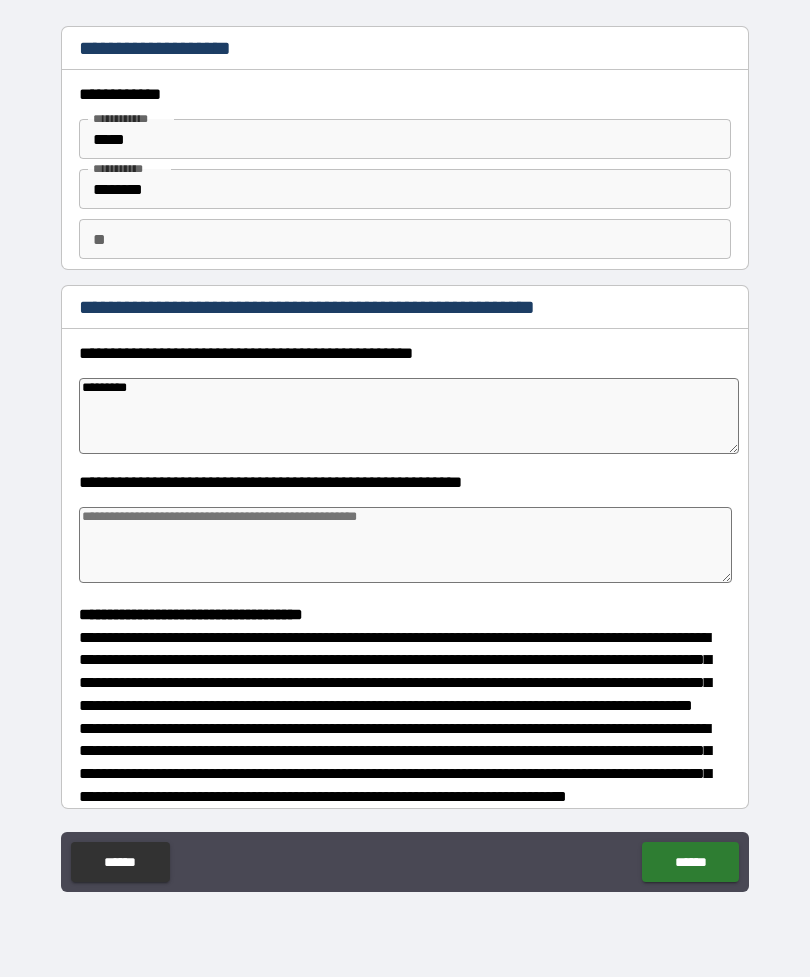 type on "*" 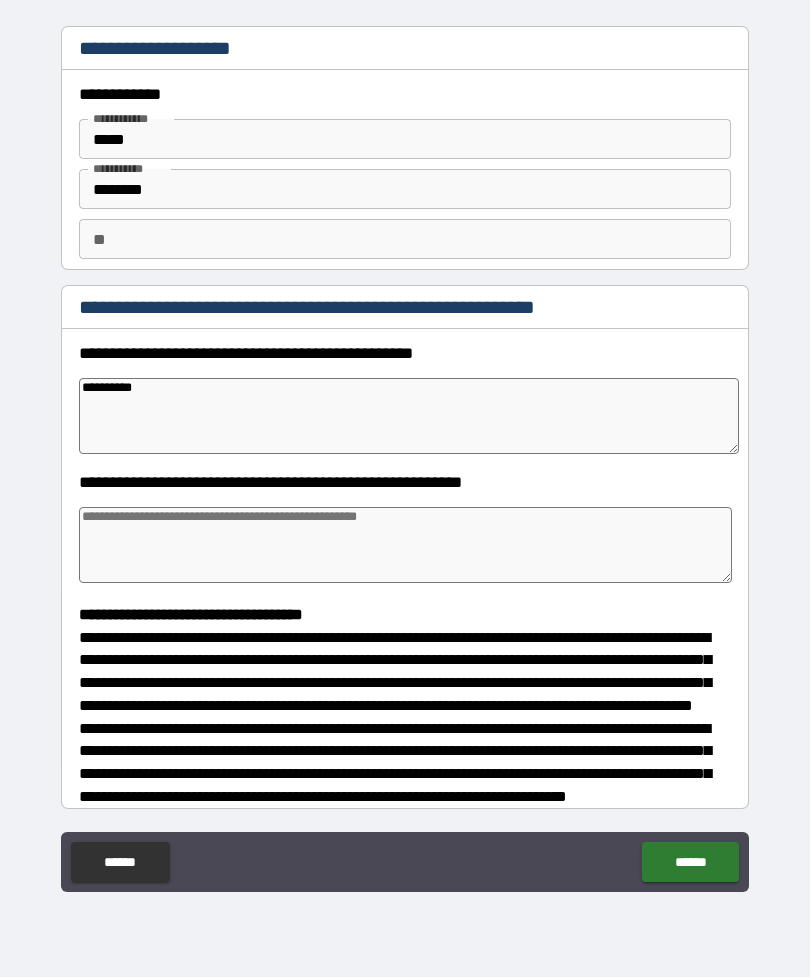 type on "*" 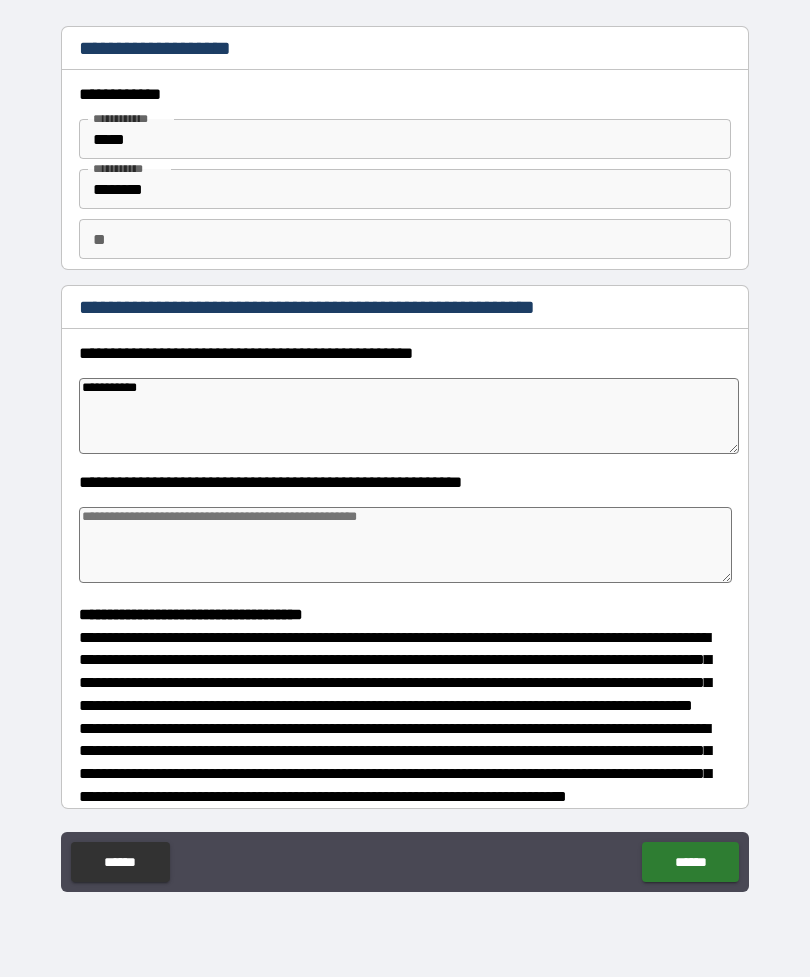 type on "*" 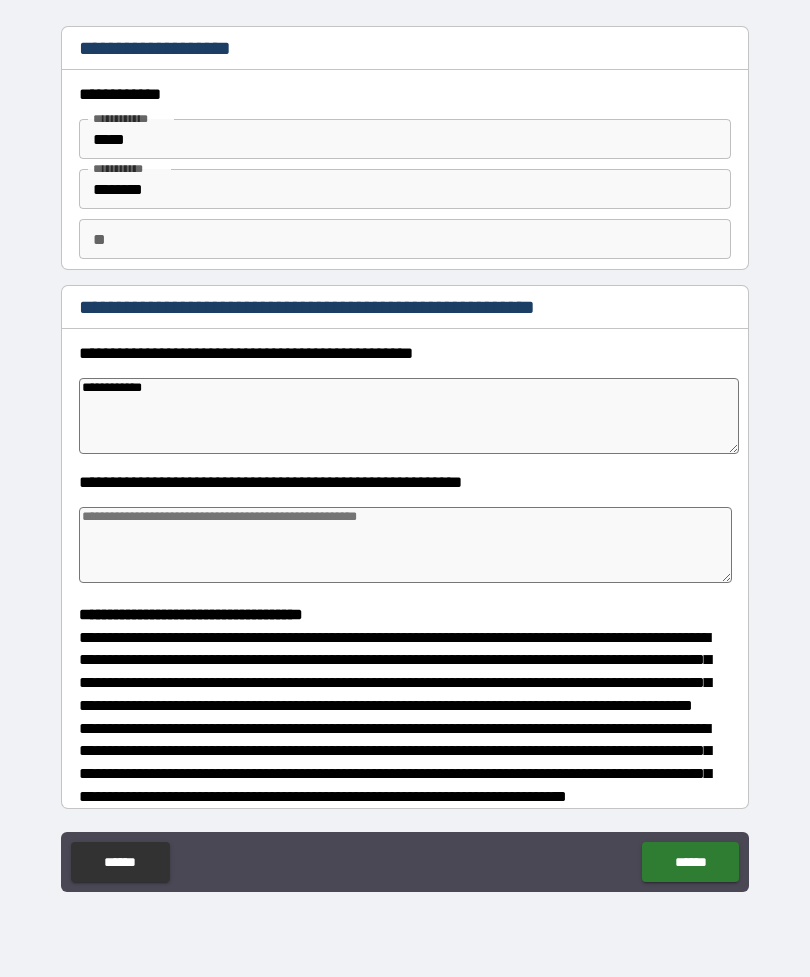 type on "*" 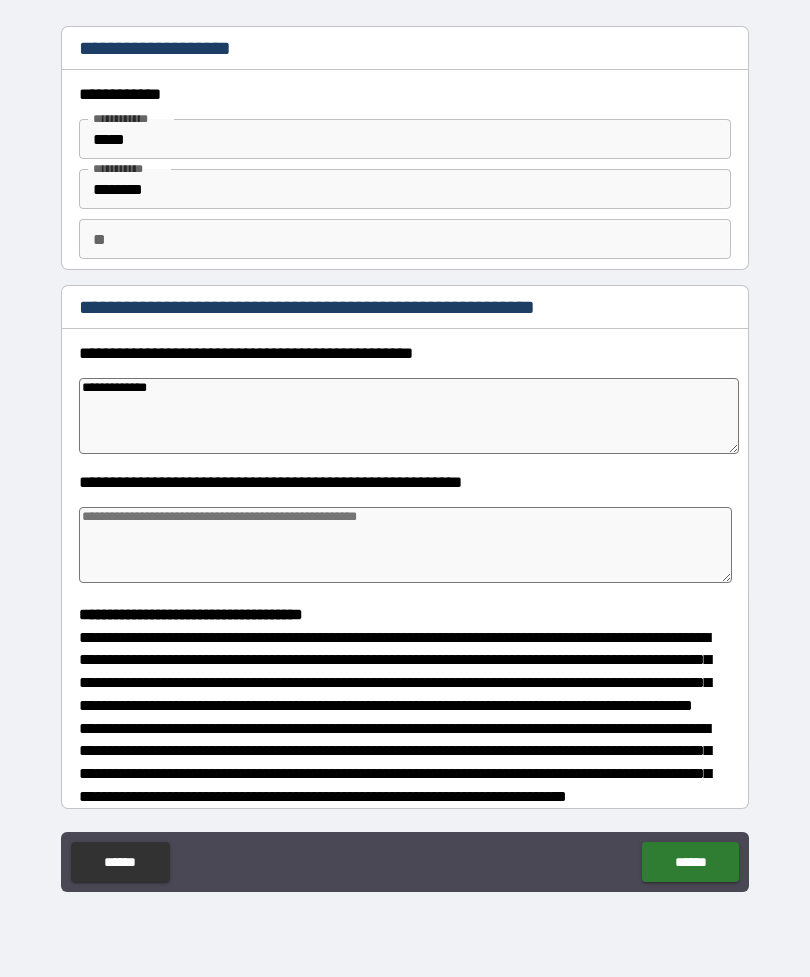 type on "*" 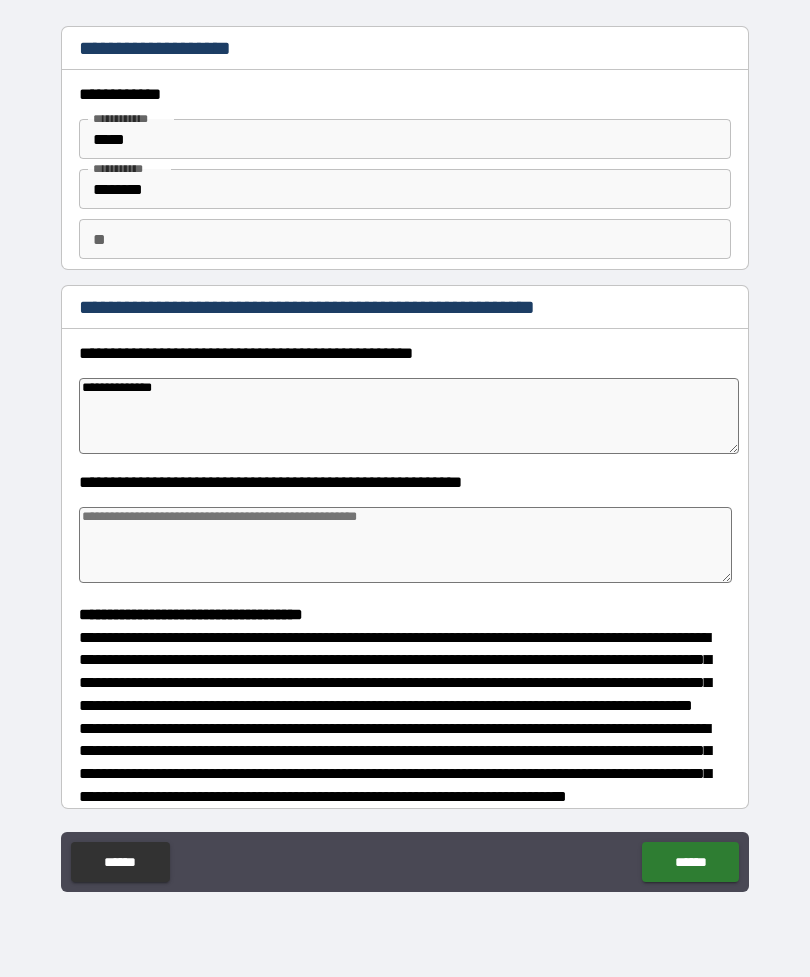 type on "*" 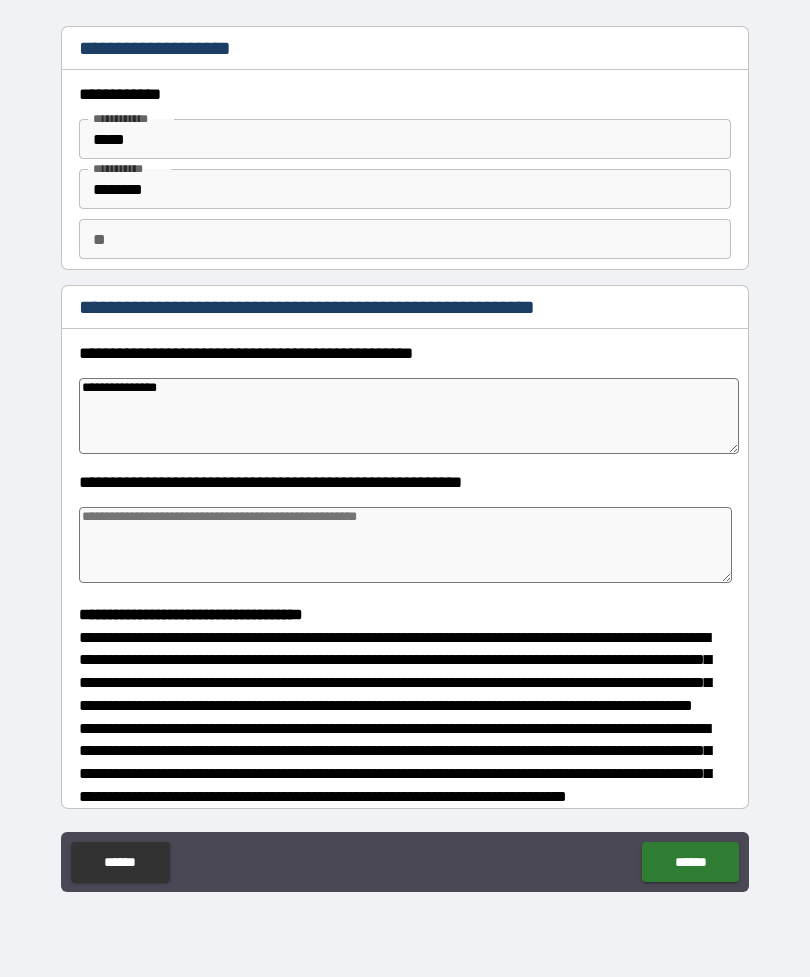 type on "*" 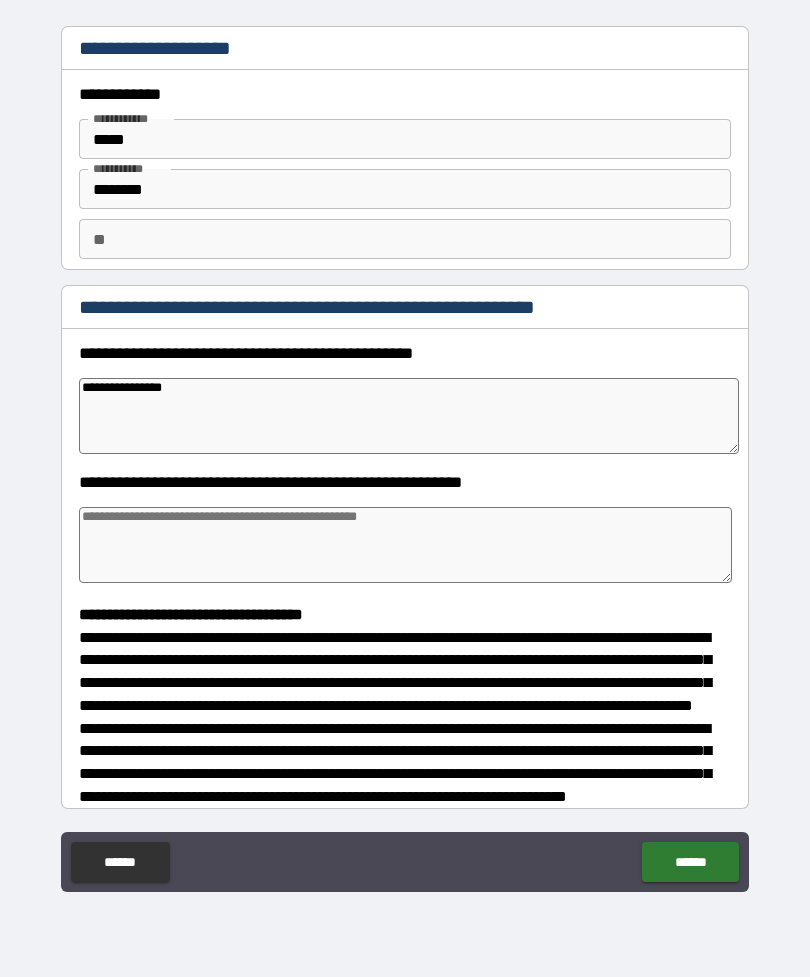 type on "*" 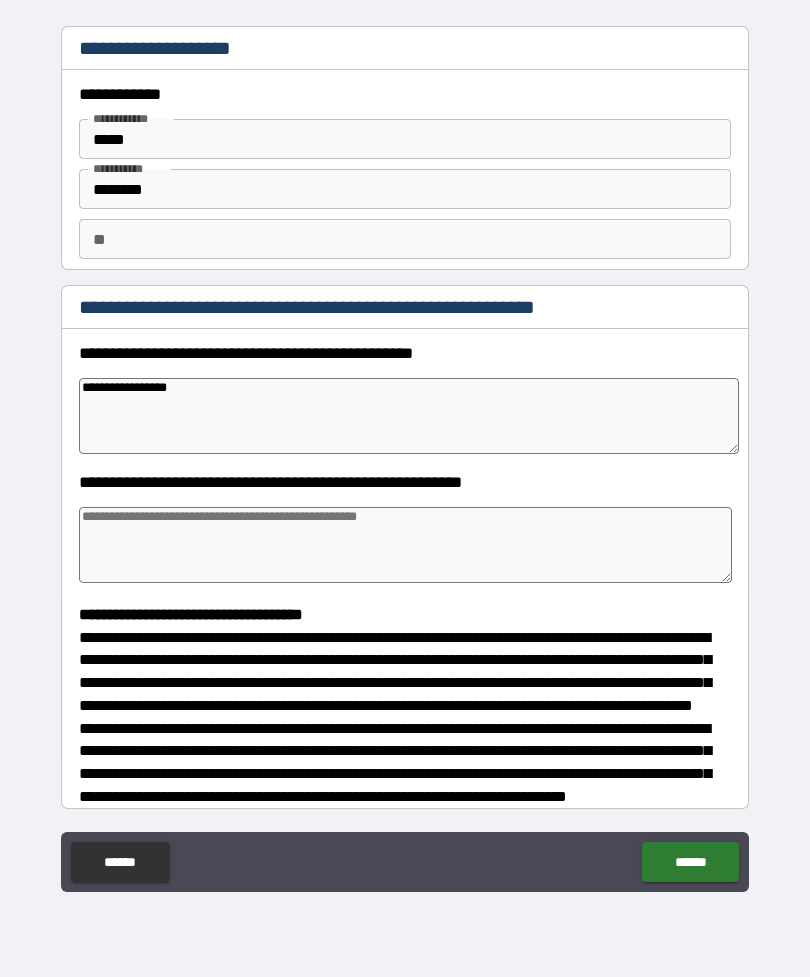 type on "*" 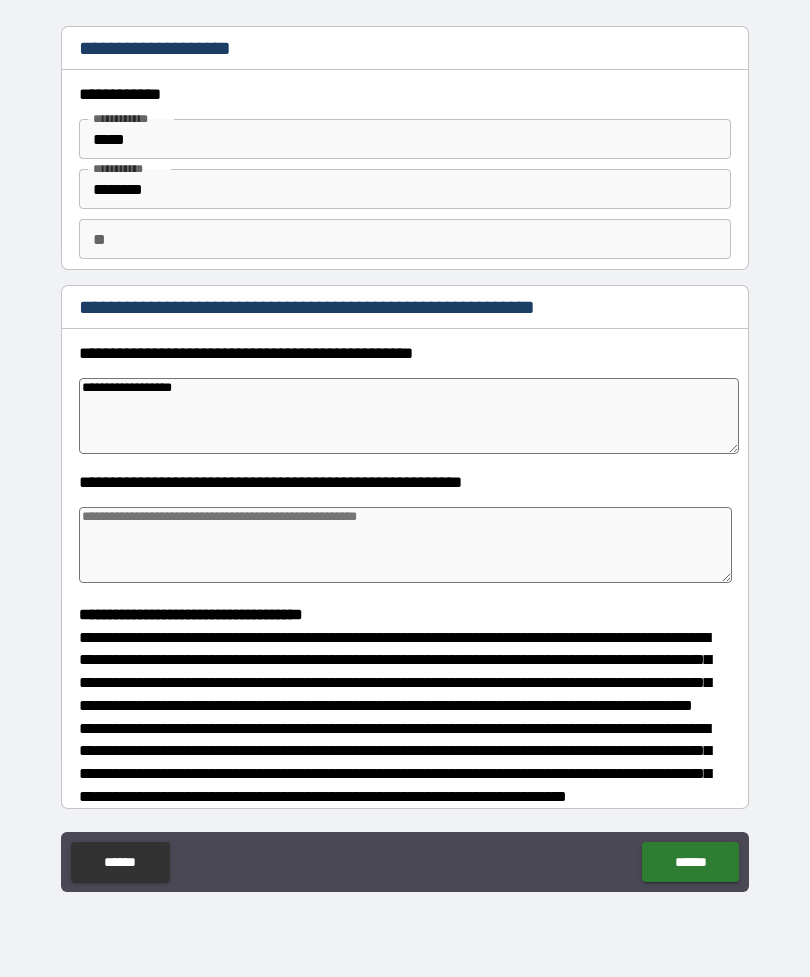 type on "*" 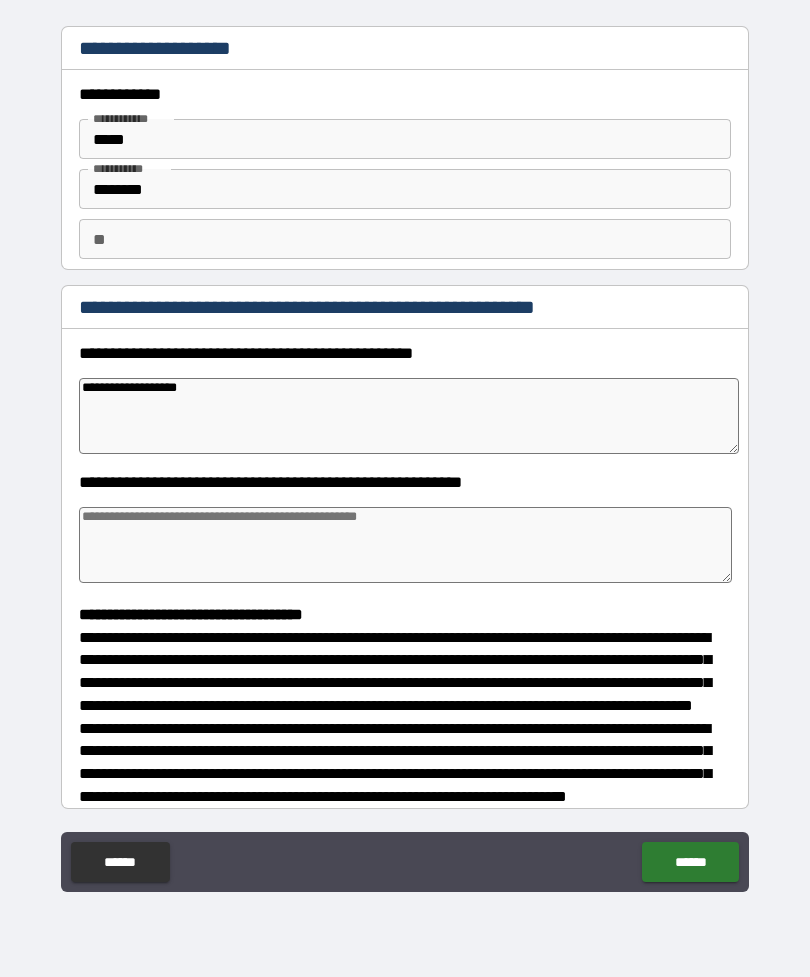 type on "*" 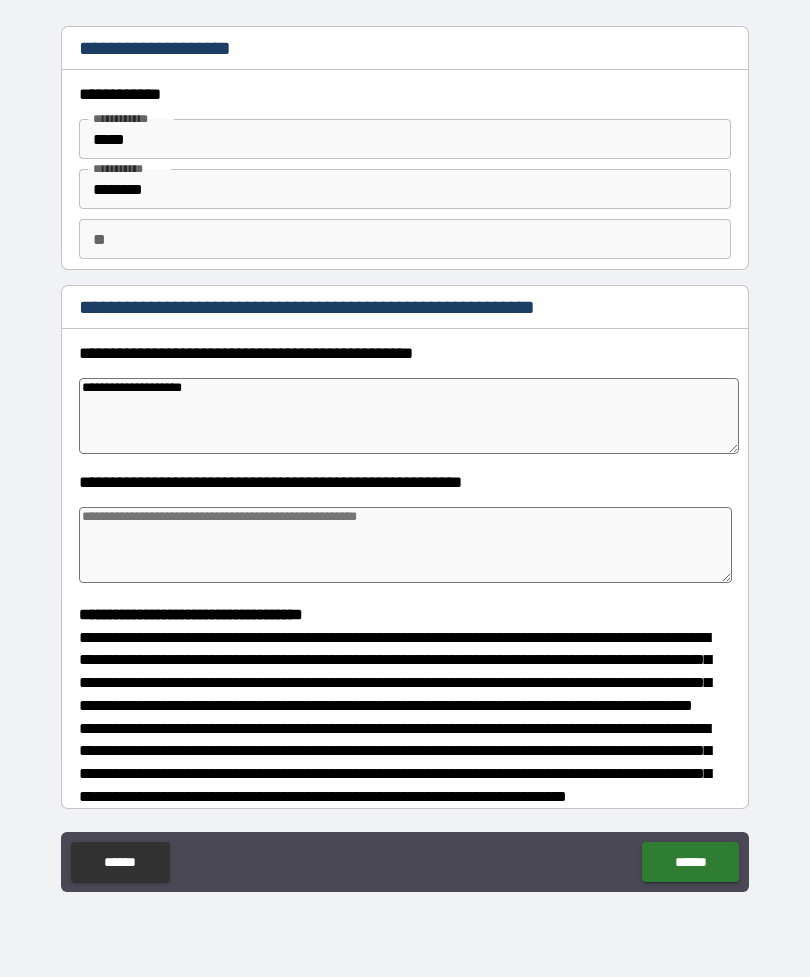 type on "*" 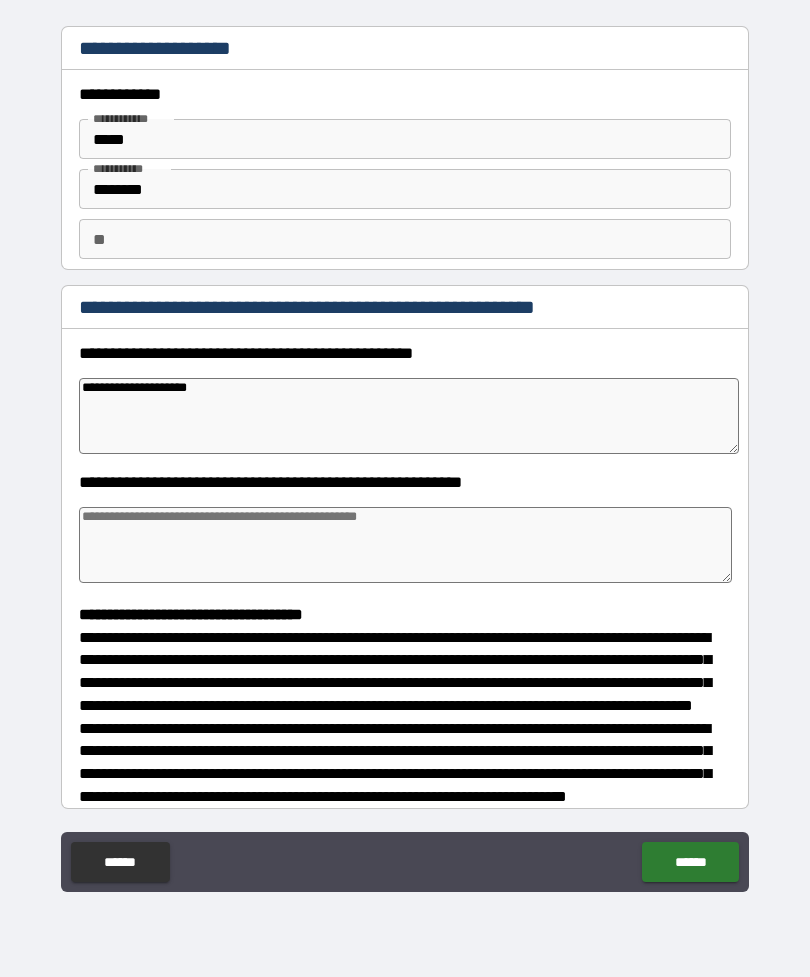 type on "*" 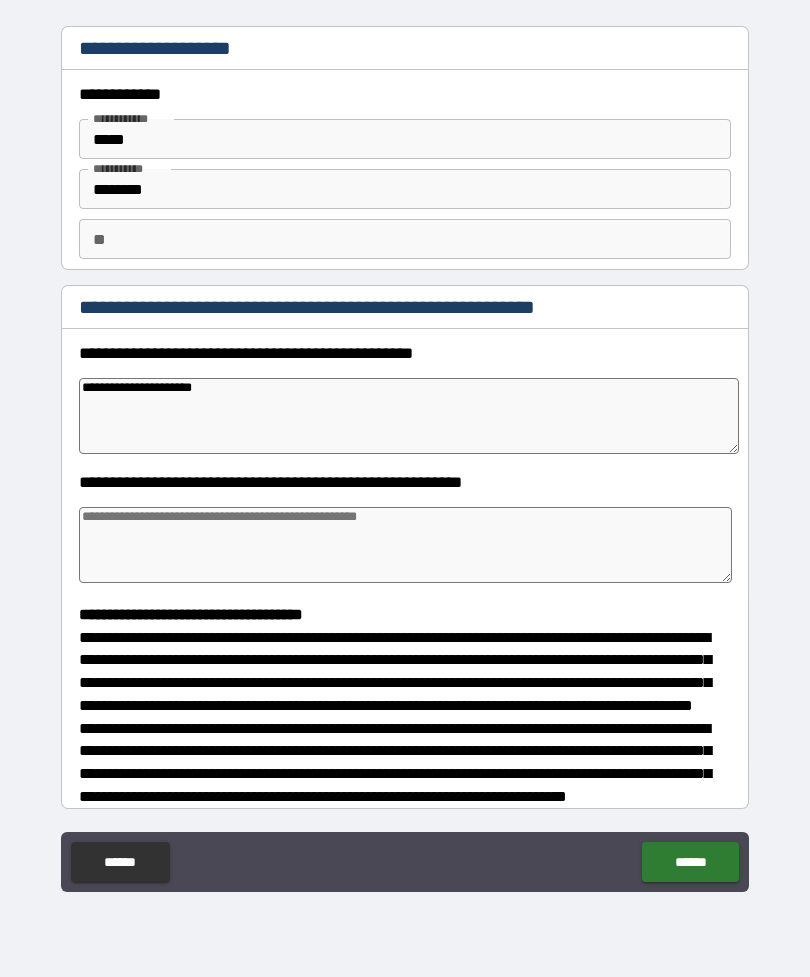 type on "*" 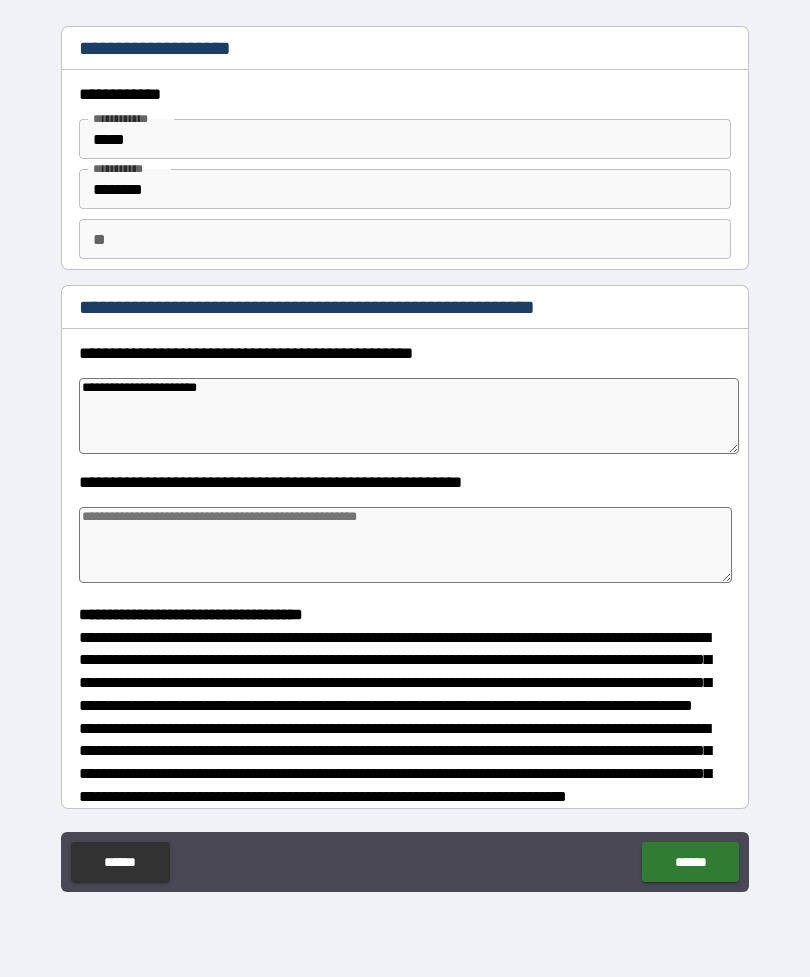 type on "*" 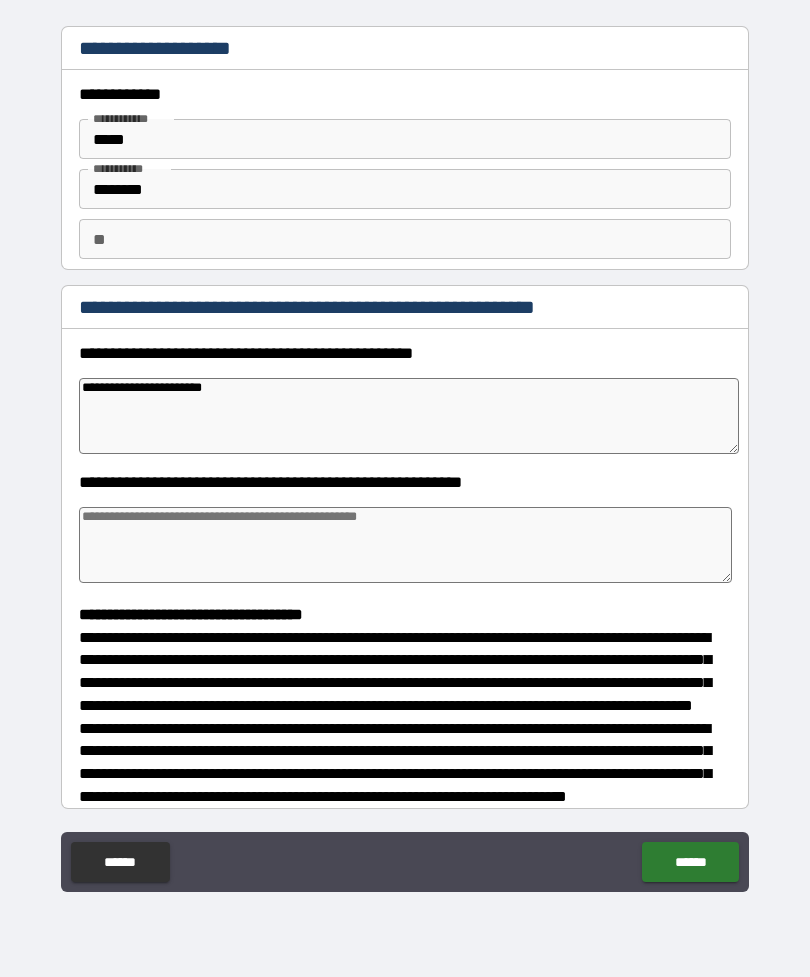 type on "*" 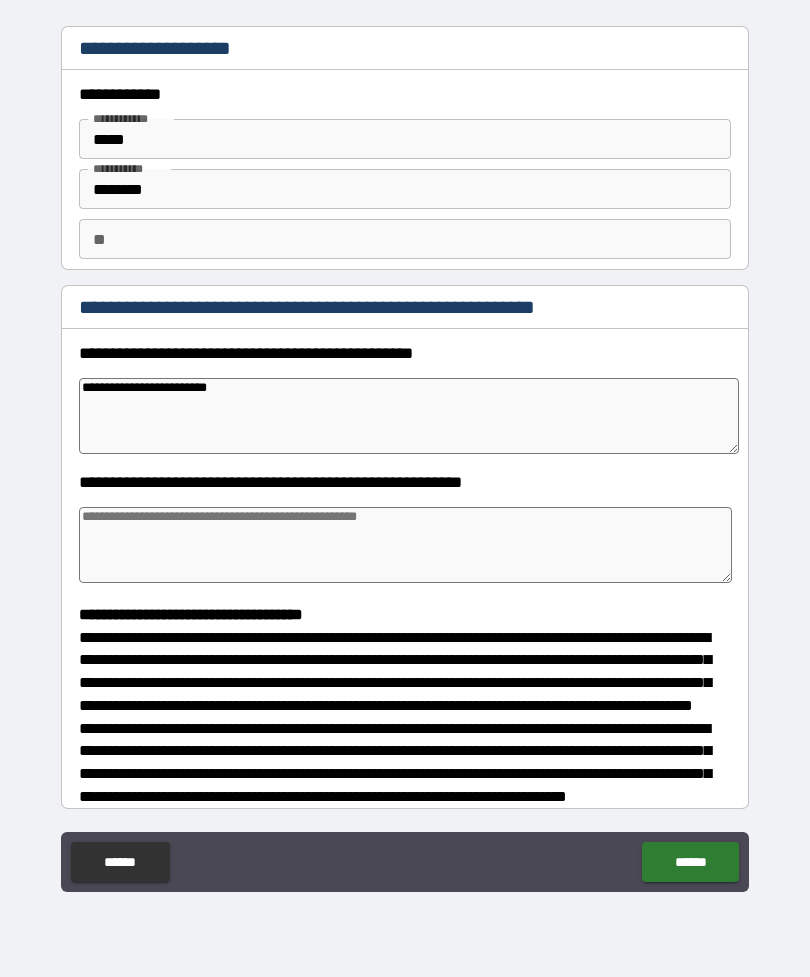 type on "*" 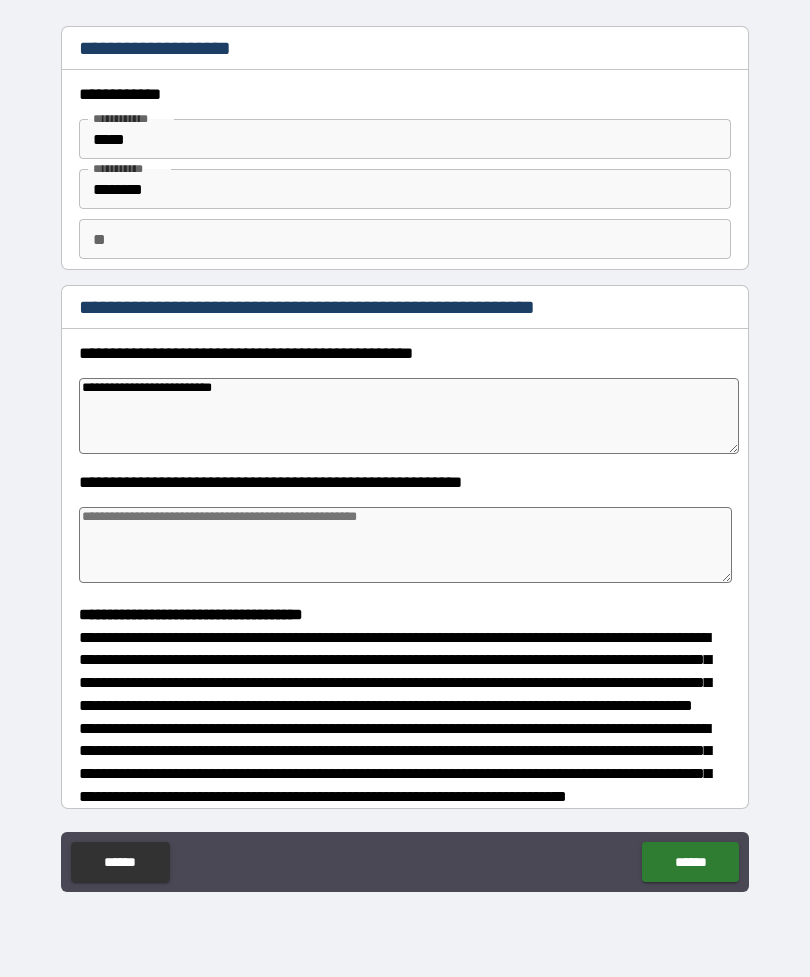 type on "*" 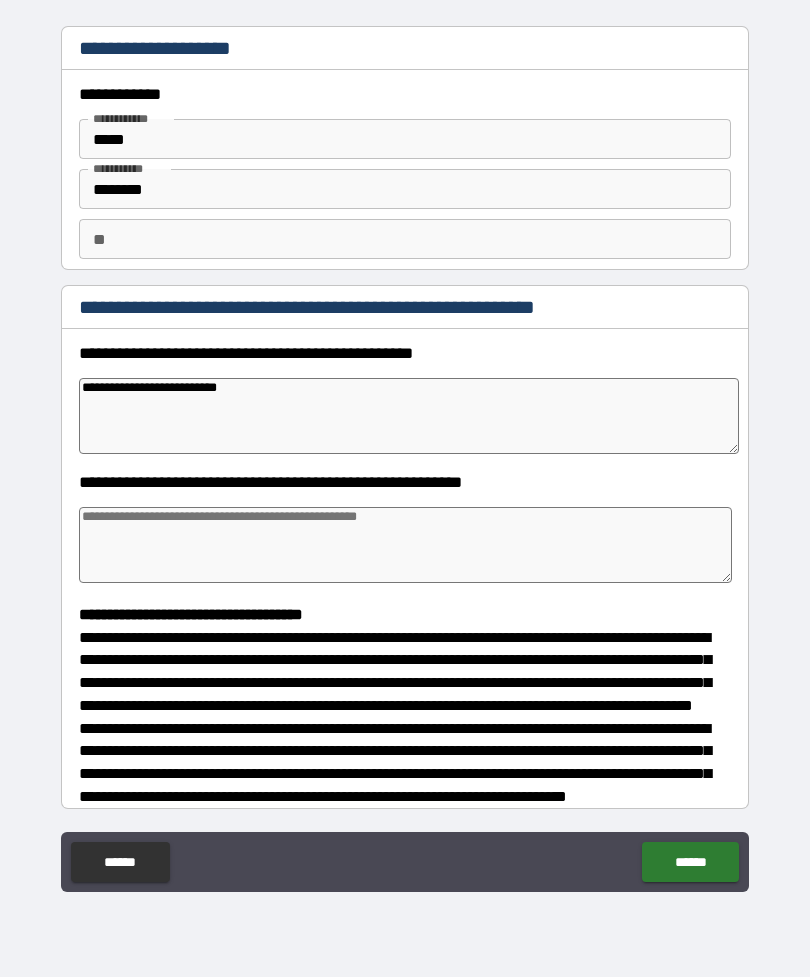 type on "*" 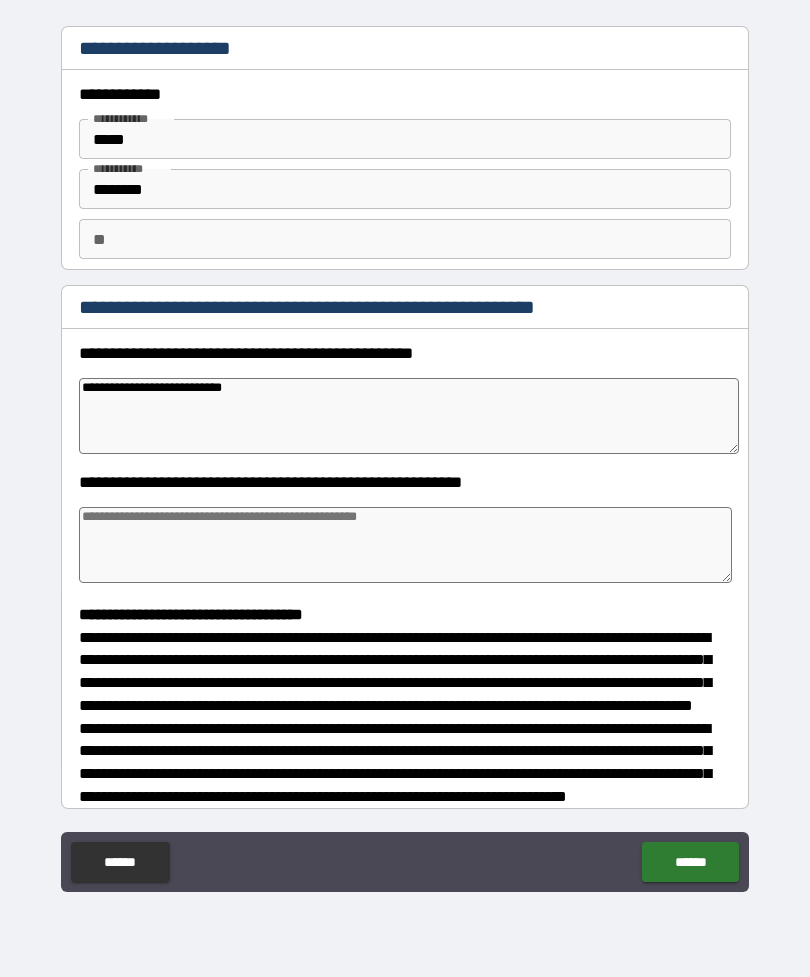 type on "*" 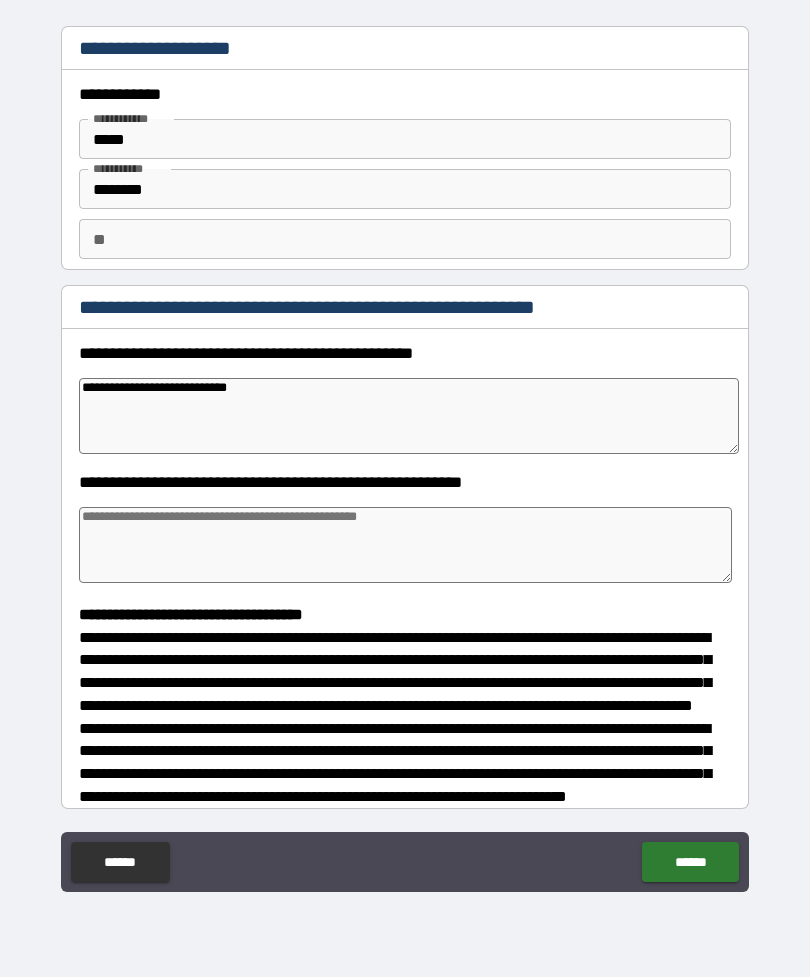 type on "*" 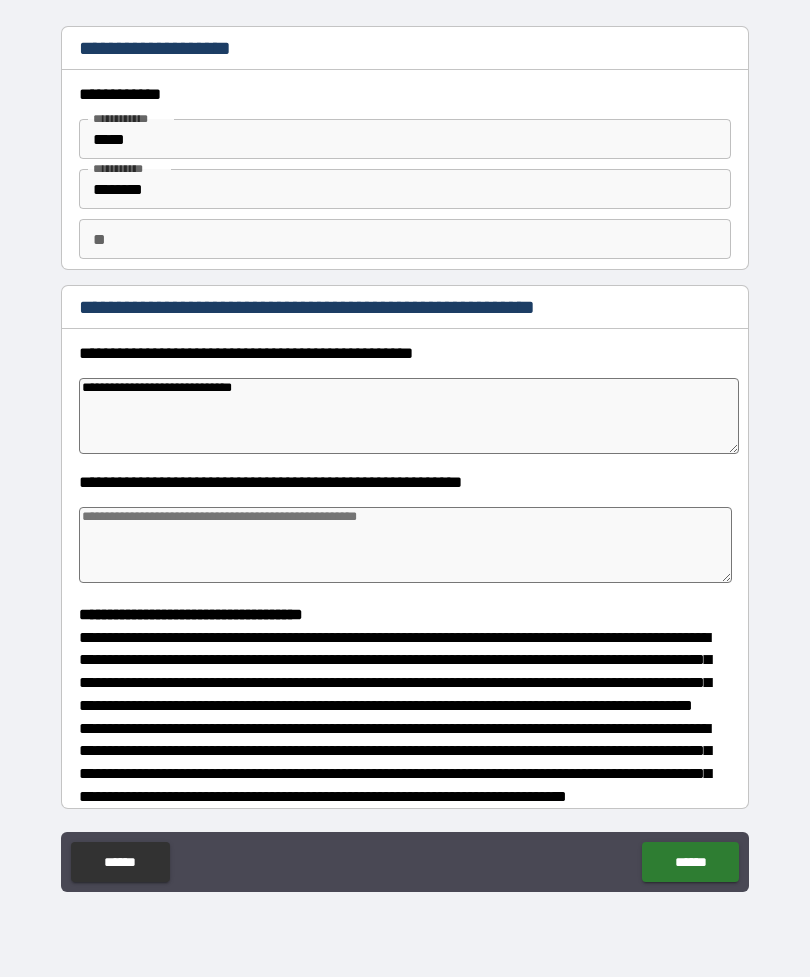 type on "*" 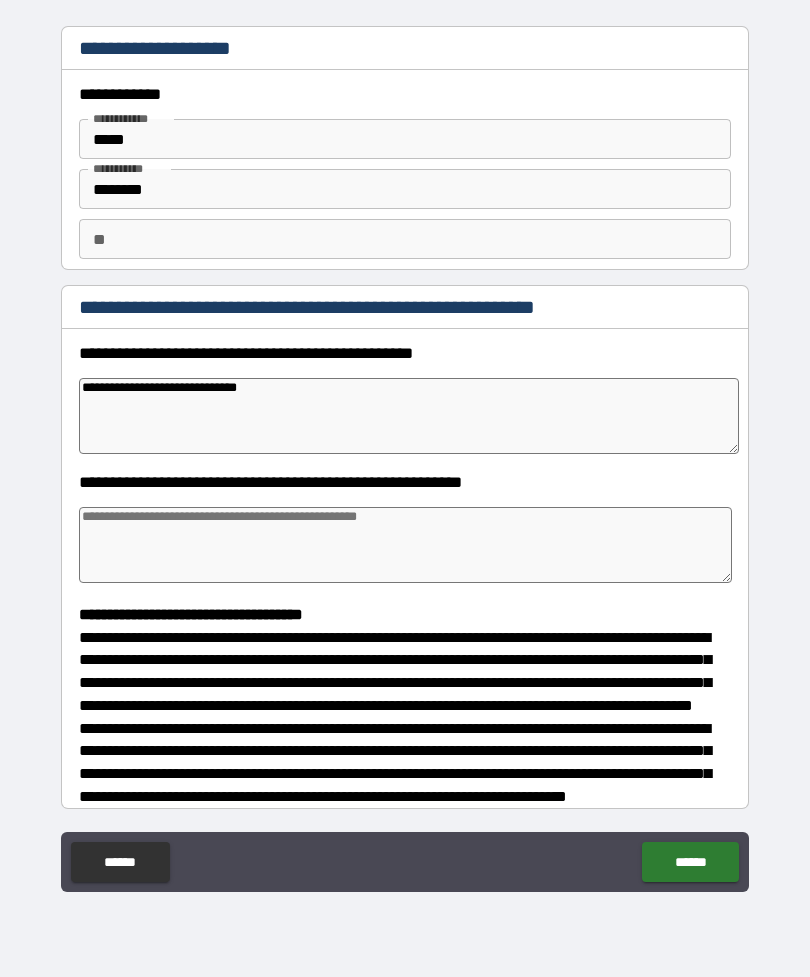 type on "*" 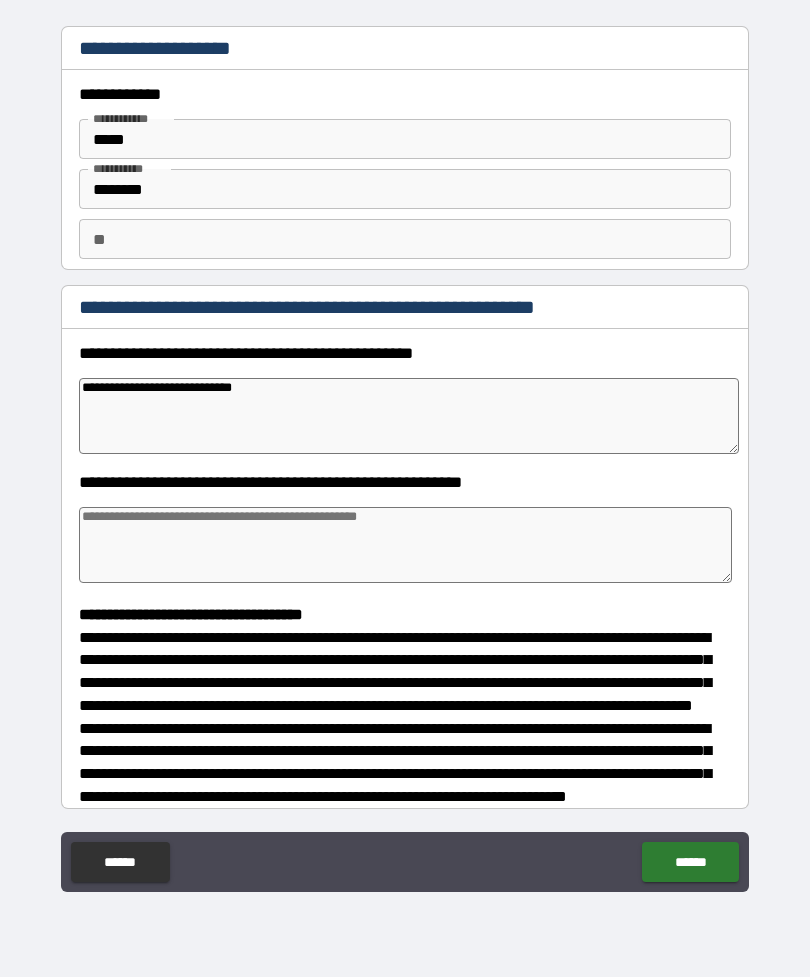 type on "*" 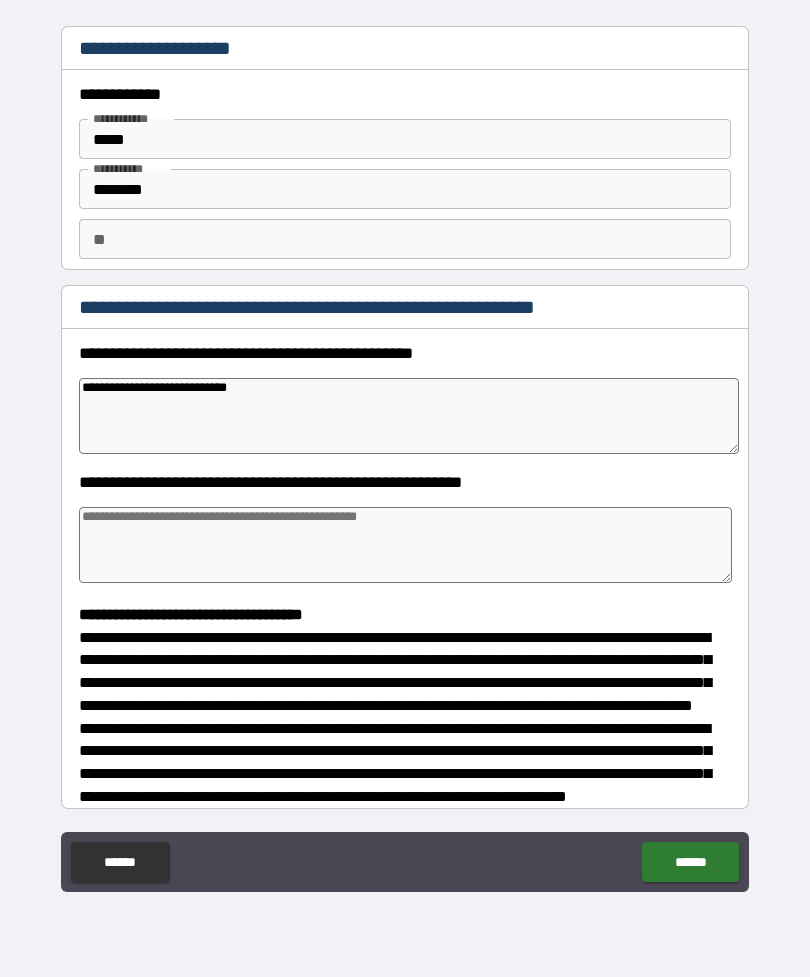 type on "*" 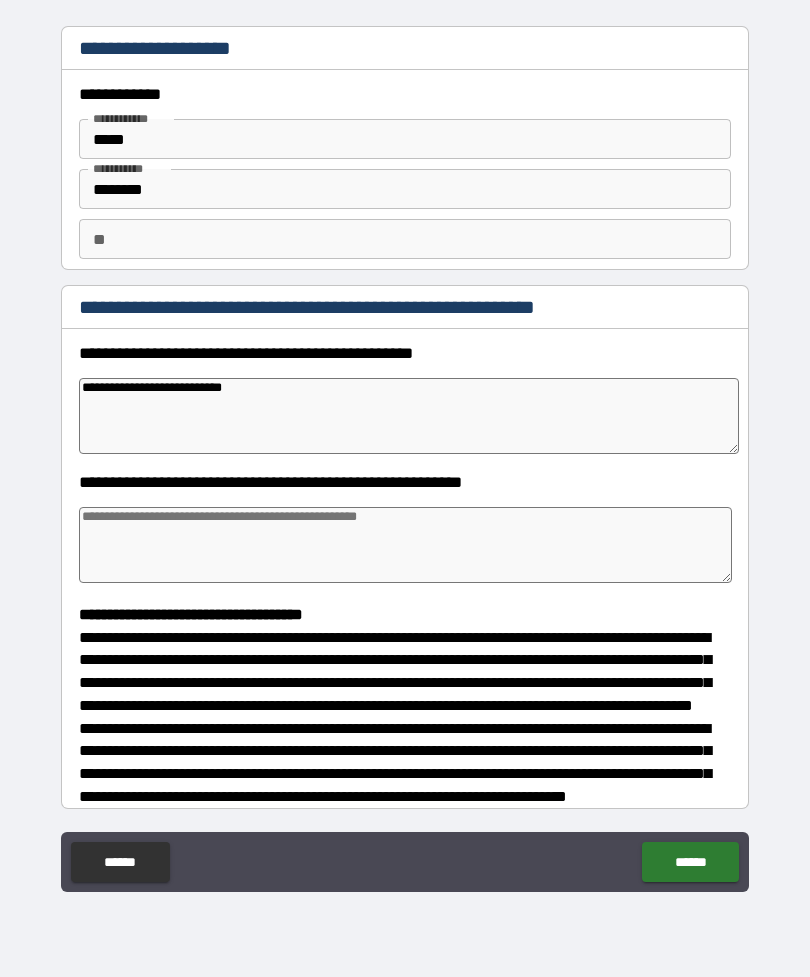 type on "*" 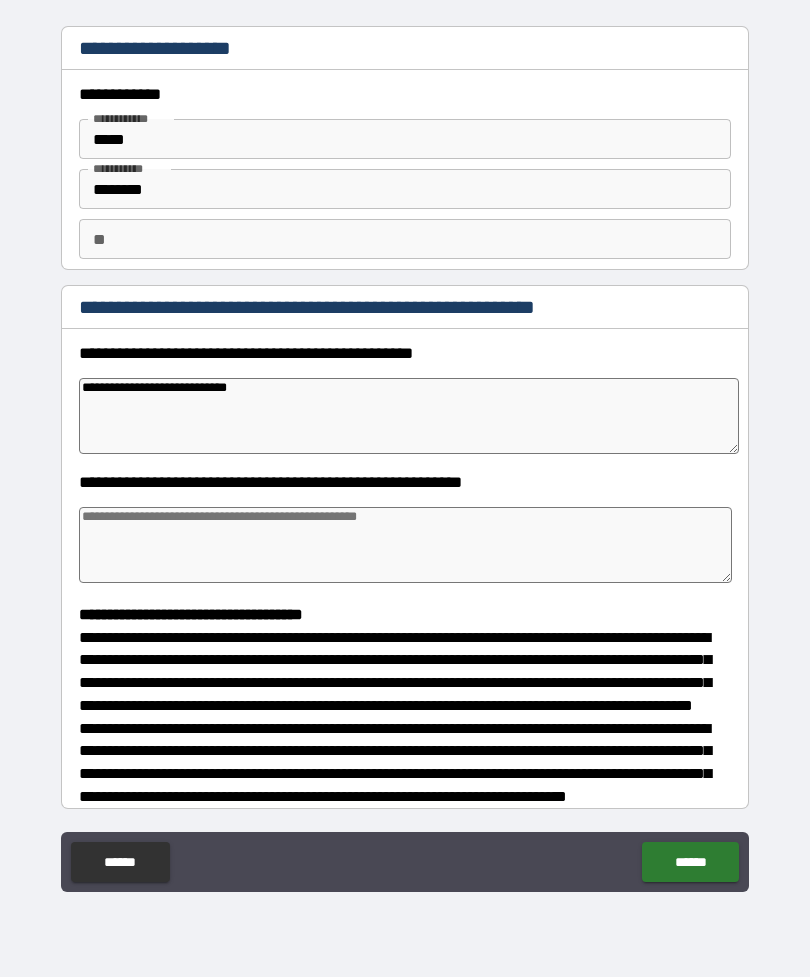 type on "*" 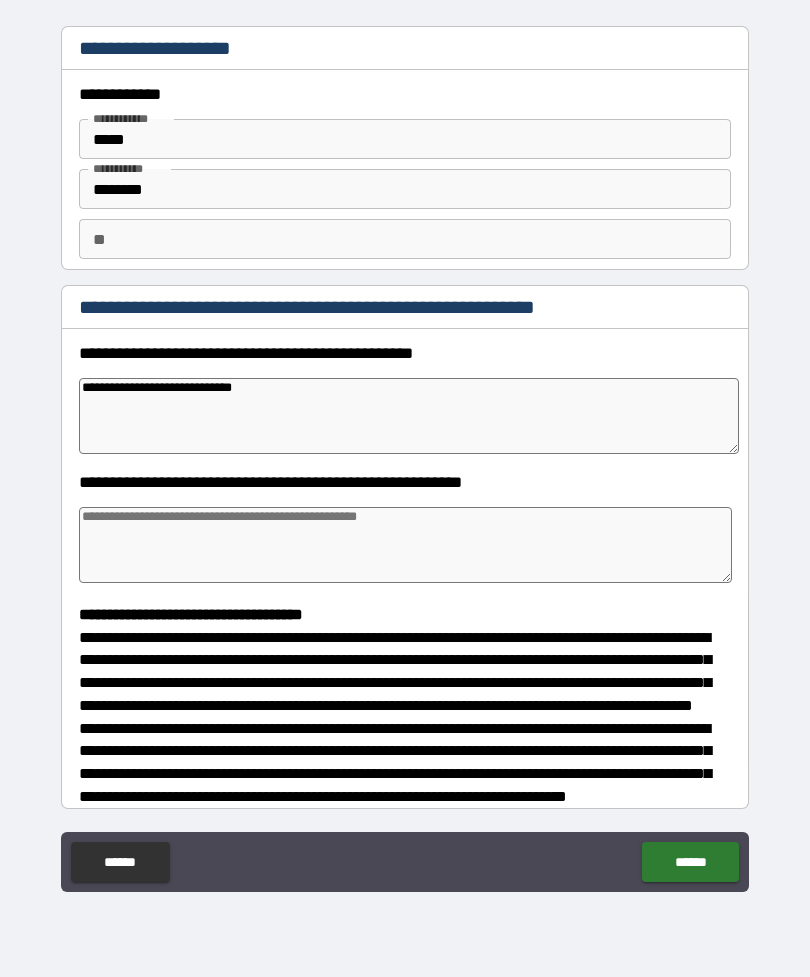 type on "*" 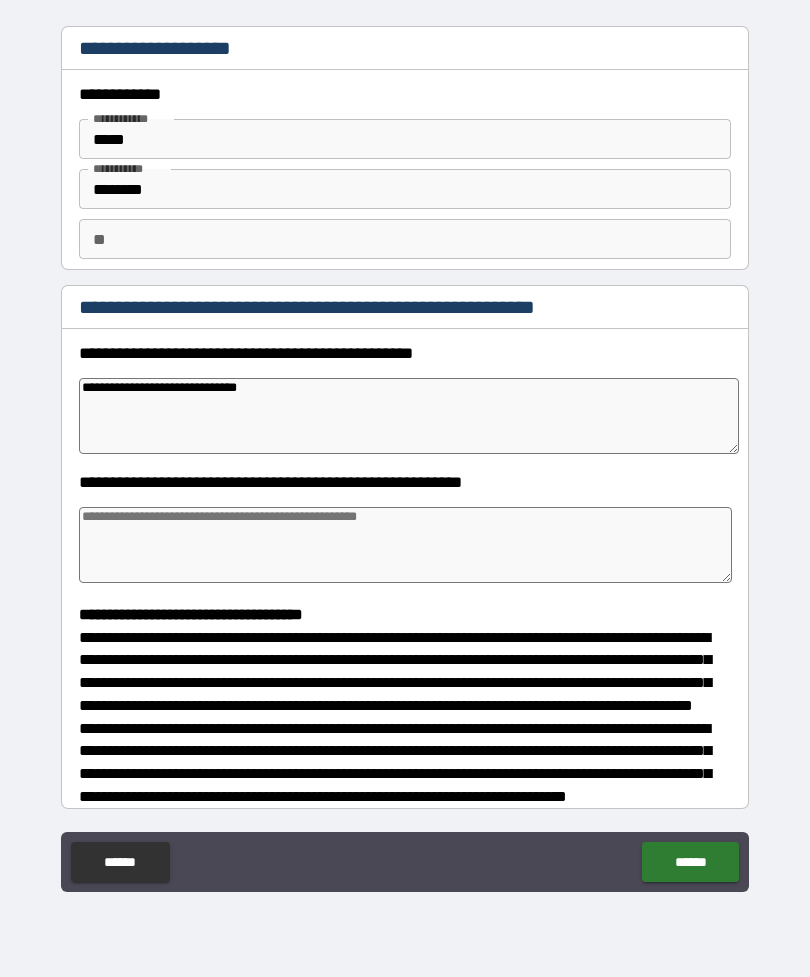 type on "*" 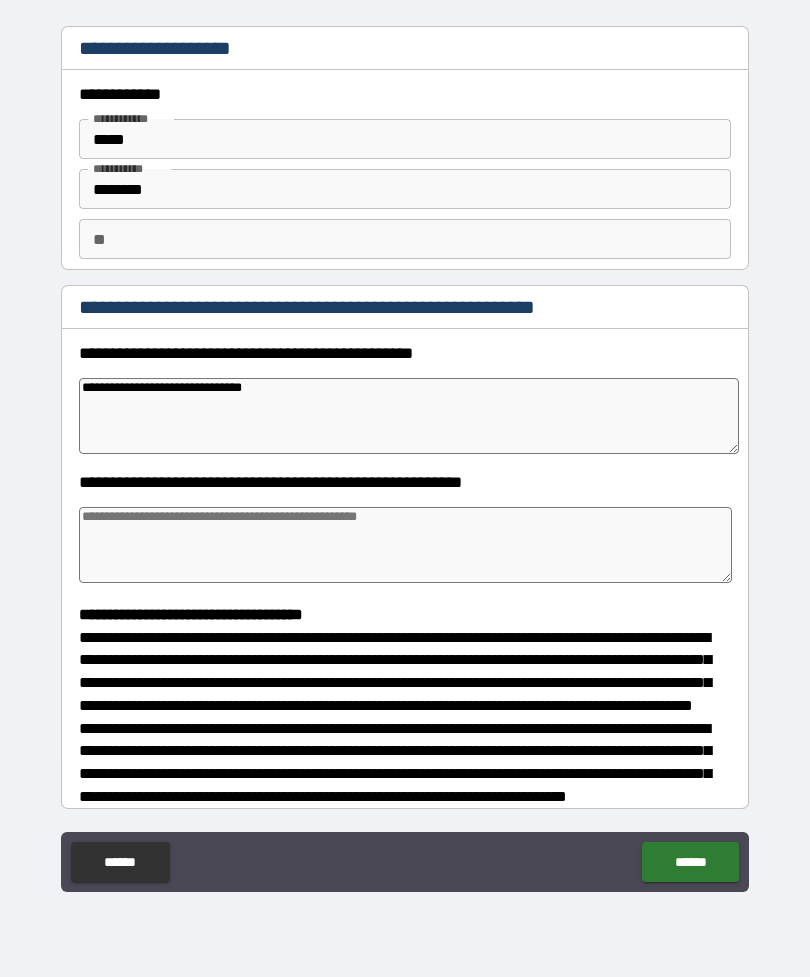 type on "*" 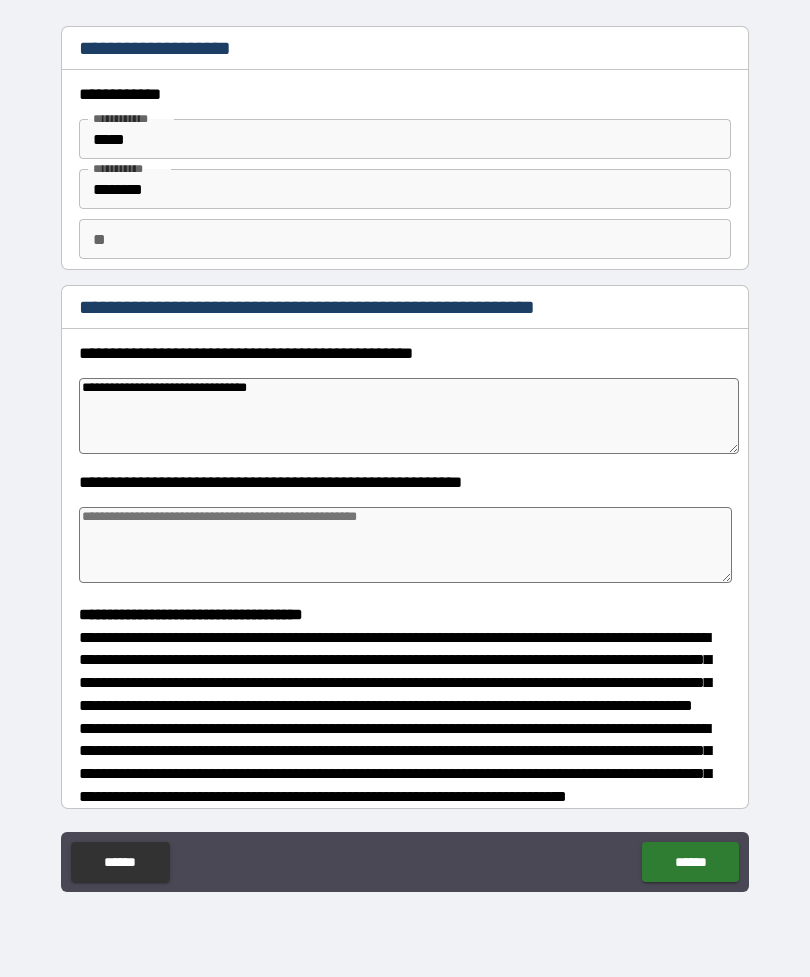 type on "*" 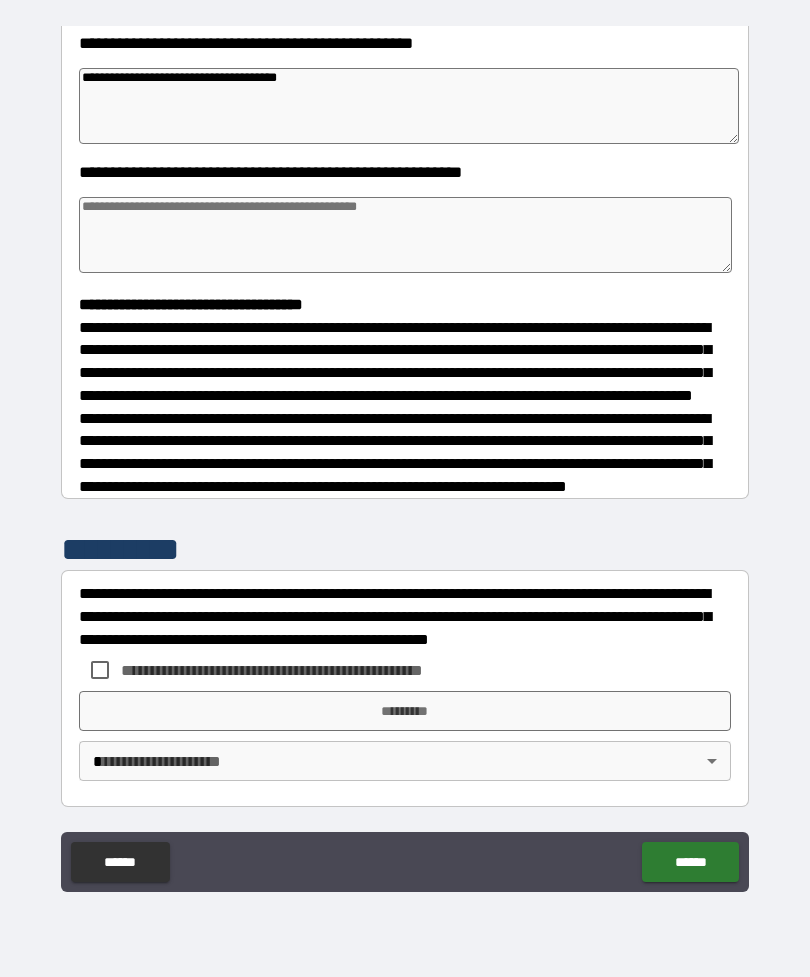 scroll, scrollTop: 348, scrollLeft: 0, axis: vertical 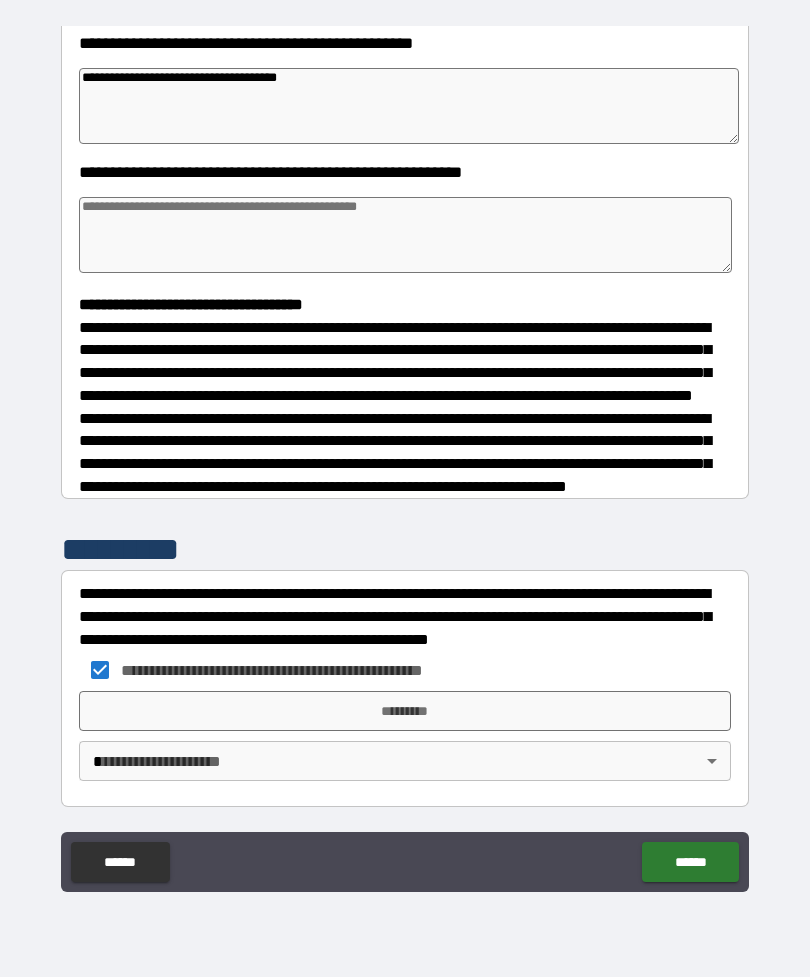 click on "*********" at bounding box center (405, 711) 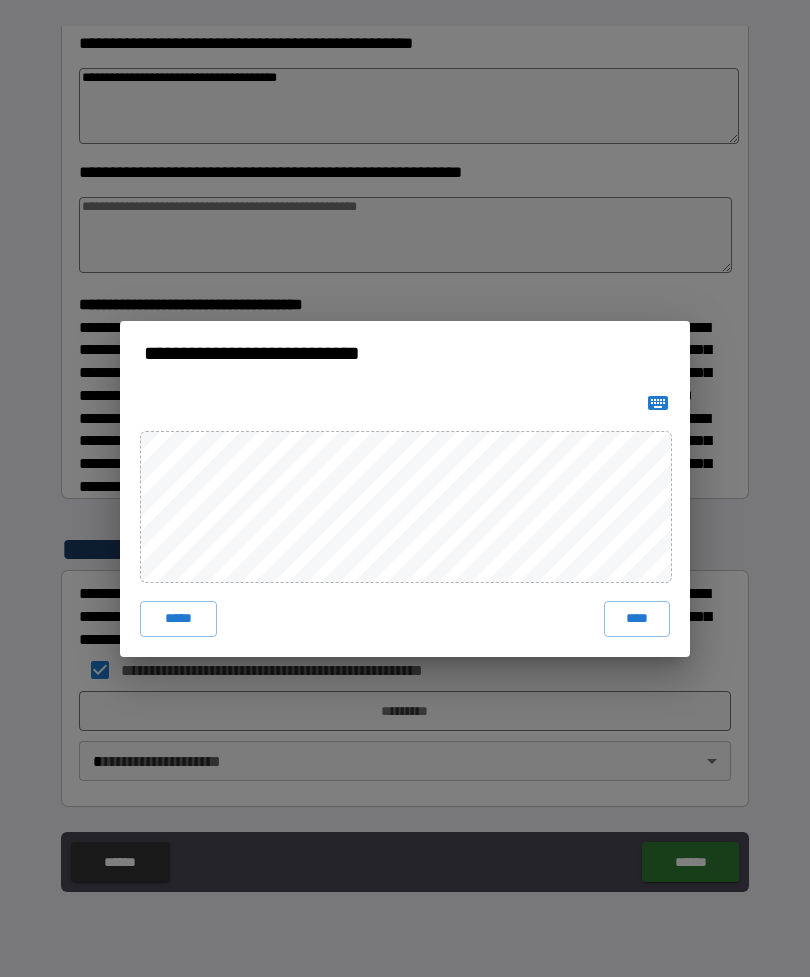 click on "****" at bounding box center [637, 619] 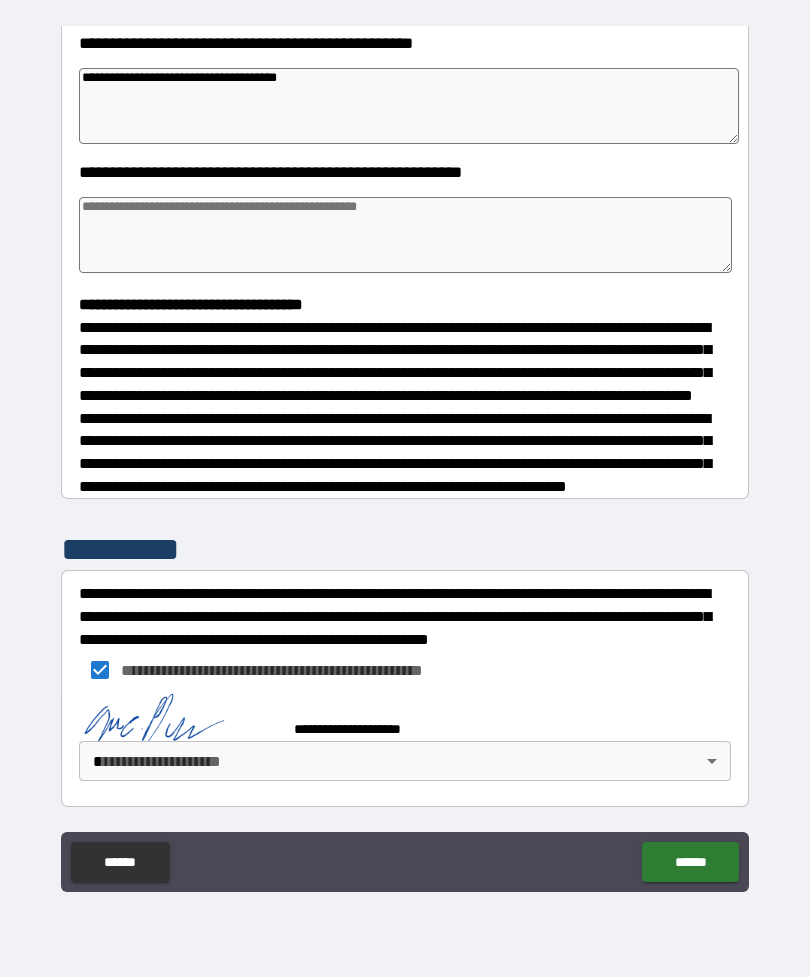 scroll, scrollTop: 338, scrollLeft: 0, axis: vertical 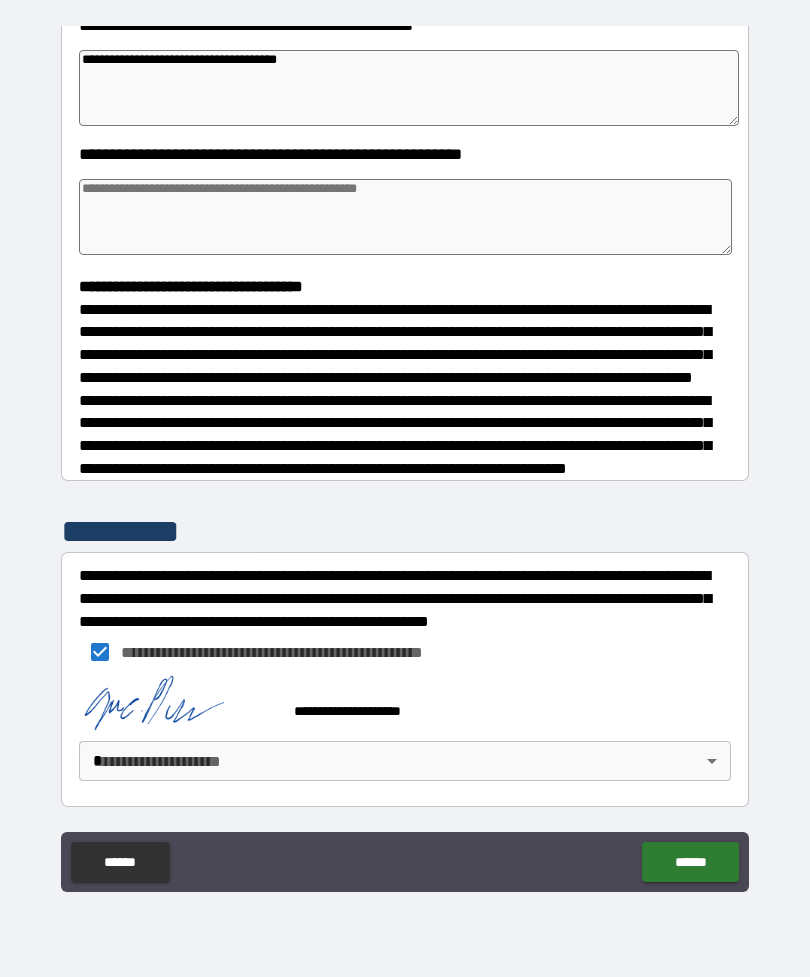 click on "**********" at bounding box center [405, 456] 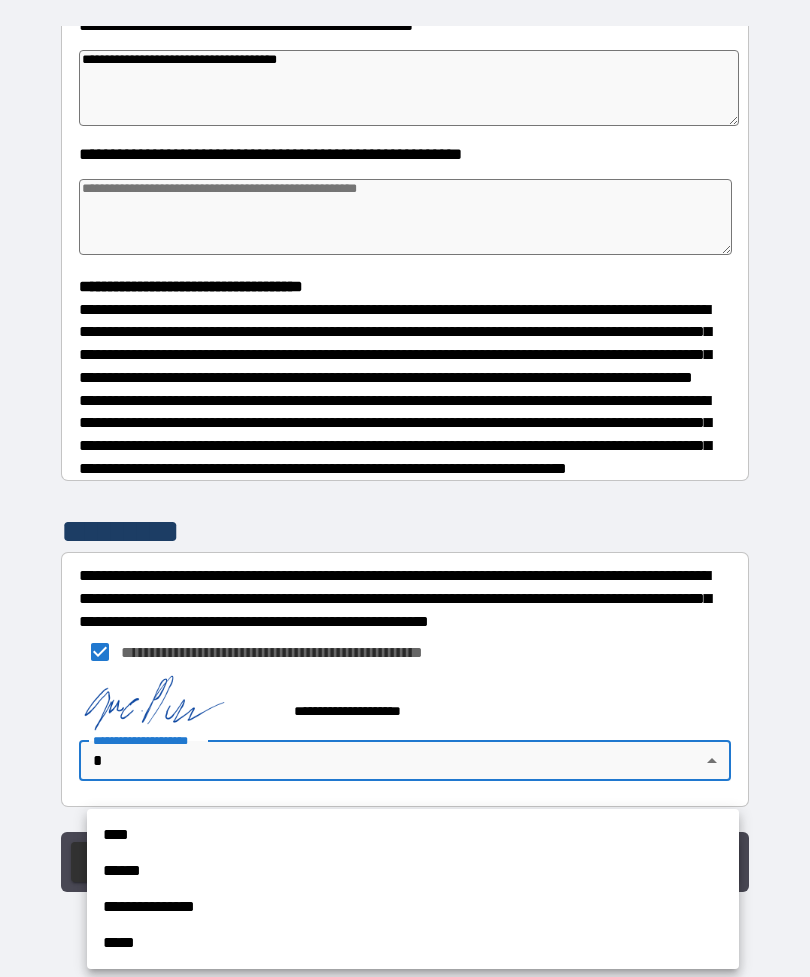 click on "****" at bounding box center [413, 835] 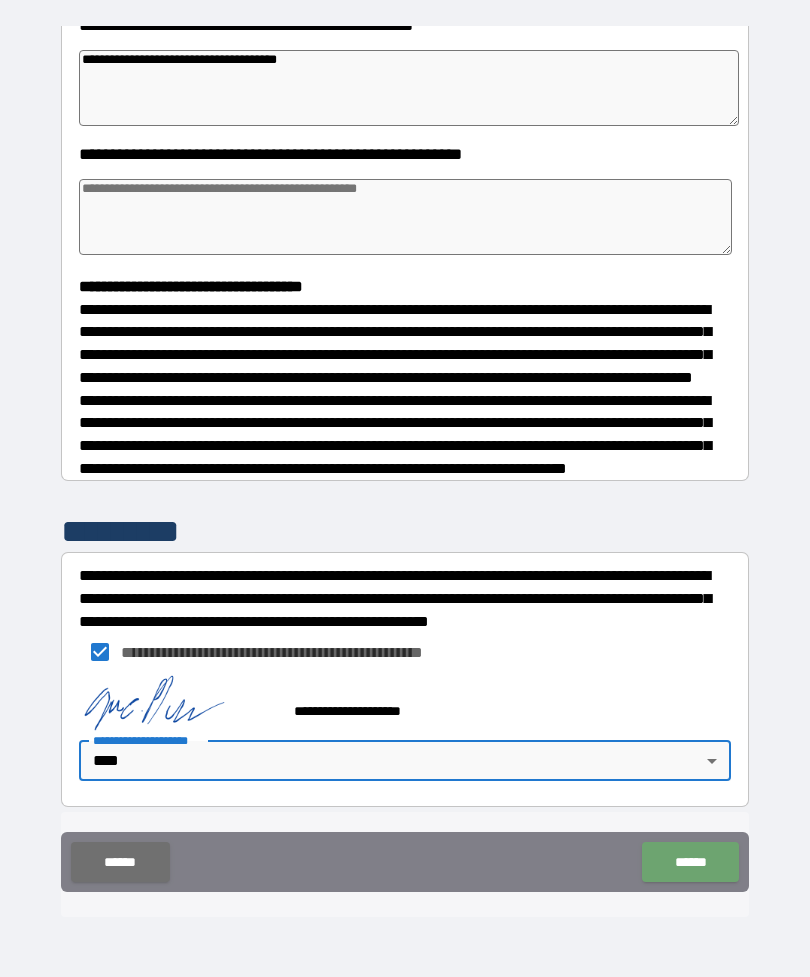 click on "******" at bounding box center (690, 862) 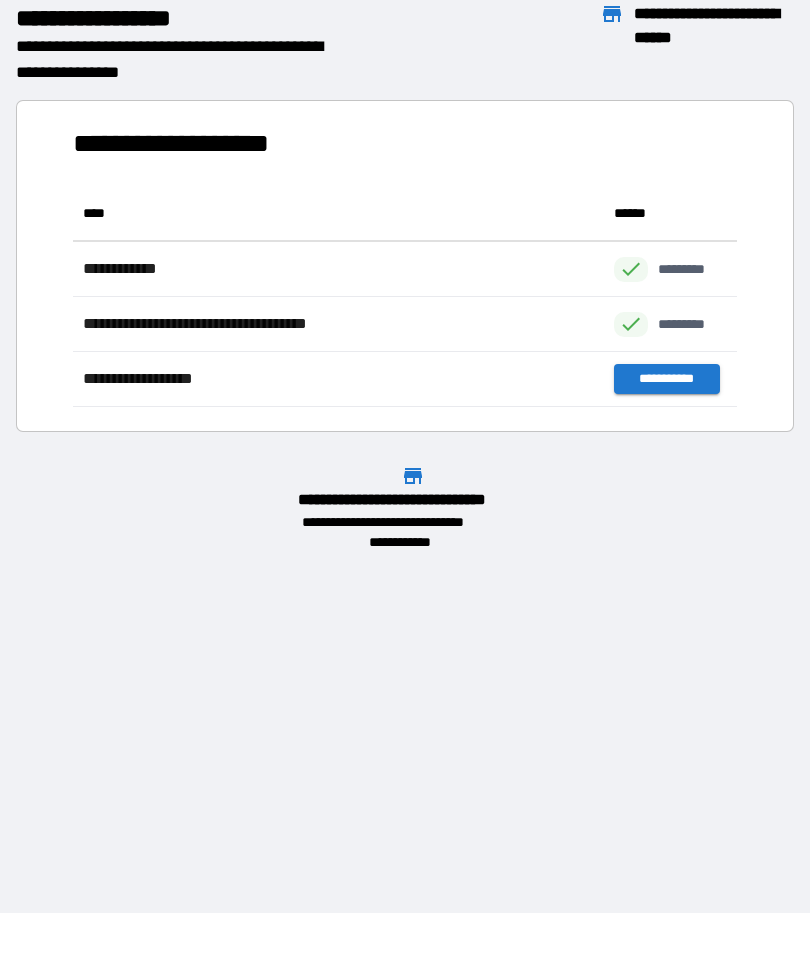 scroll, scrollTop: 221, scrollLeft: 664, axis: both 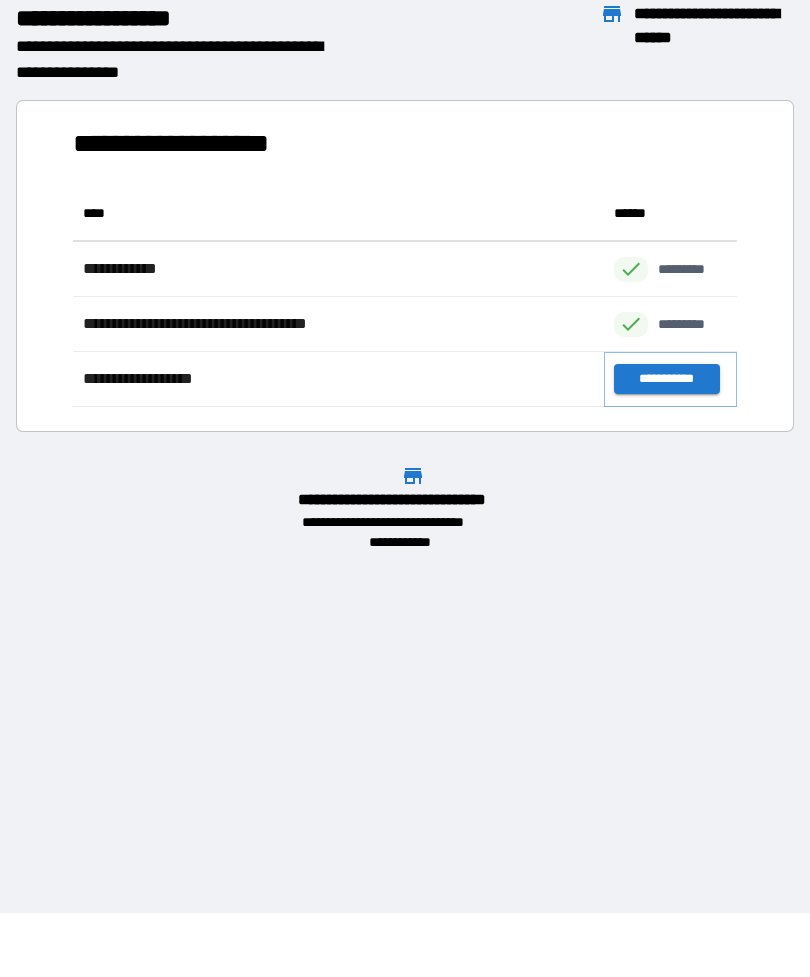 click on "**********" at bounding box center (666, 379) 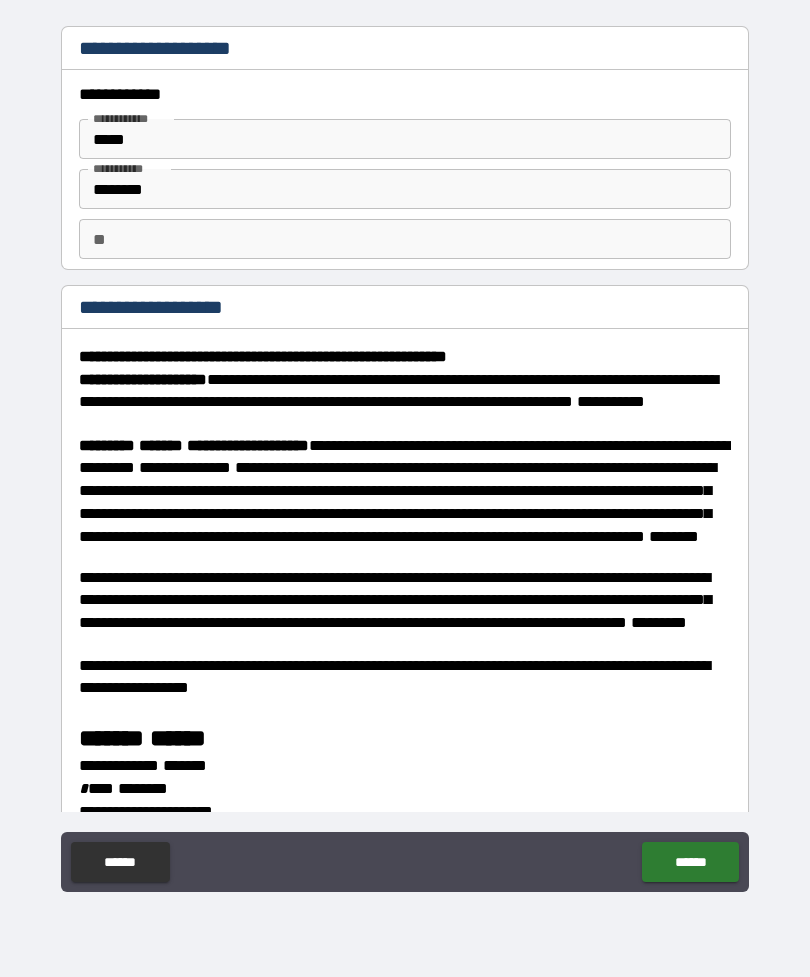 click on "**" at bounding box center (405, 239) 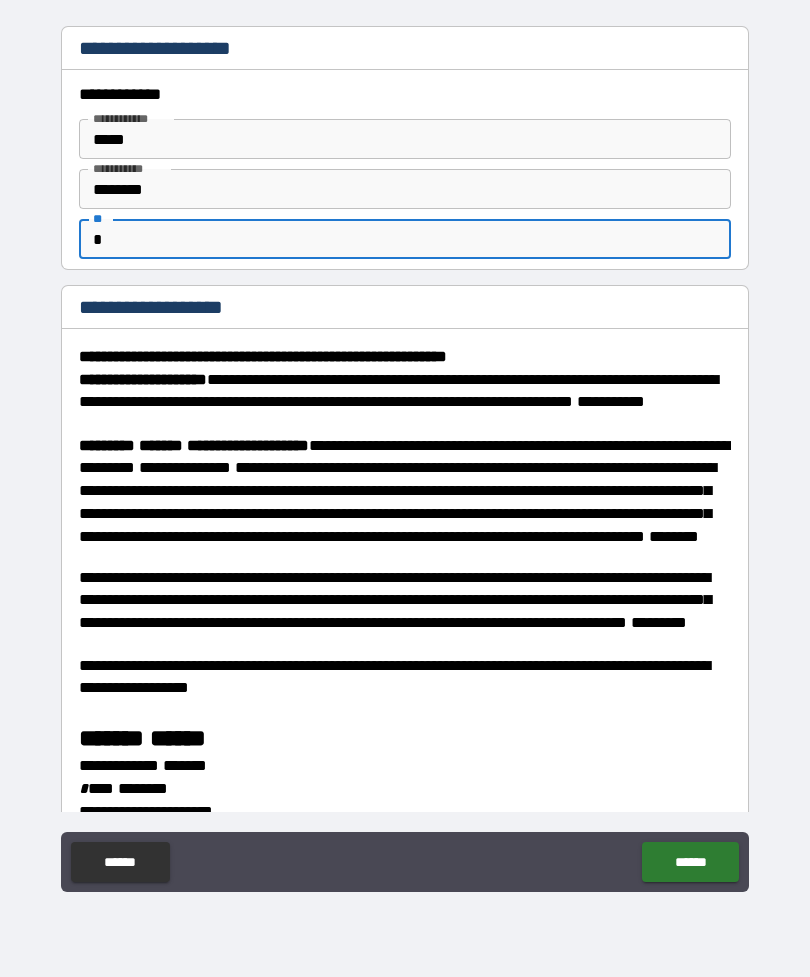 click on "**********" at bounding box center (405, 587) 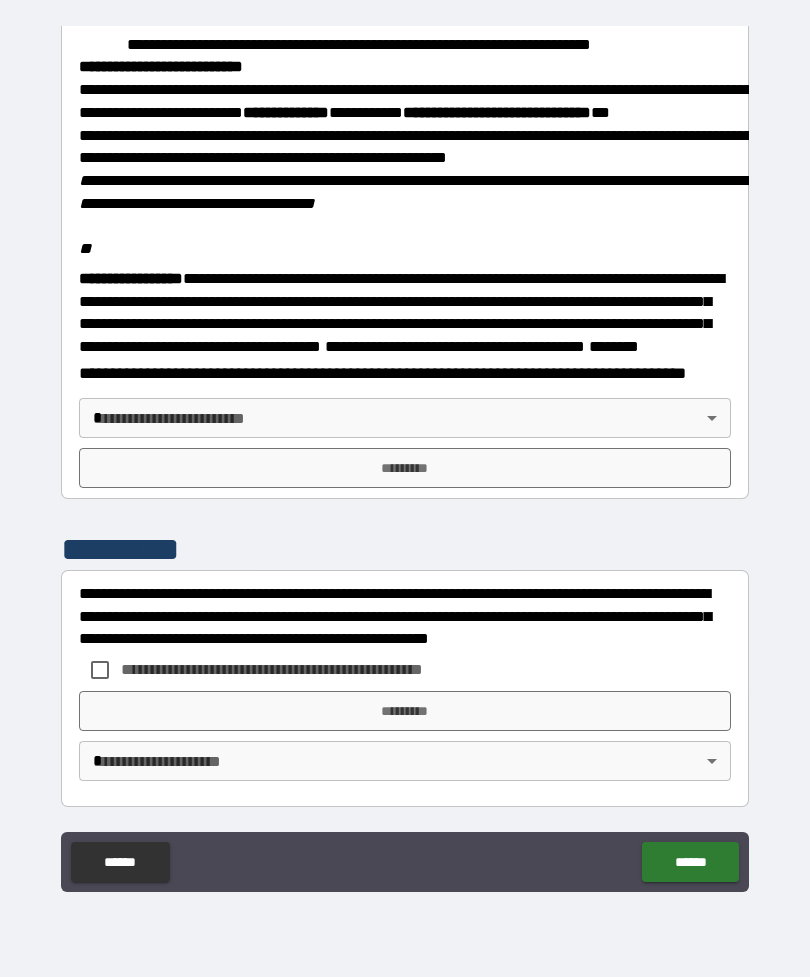 scroll, scrollTop: 2323, scrollLeft: 0, axis: vertical 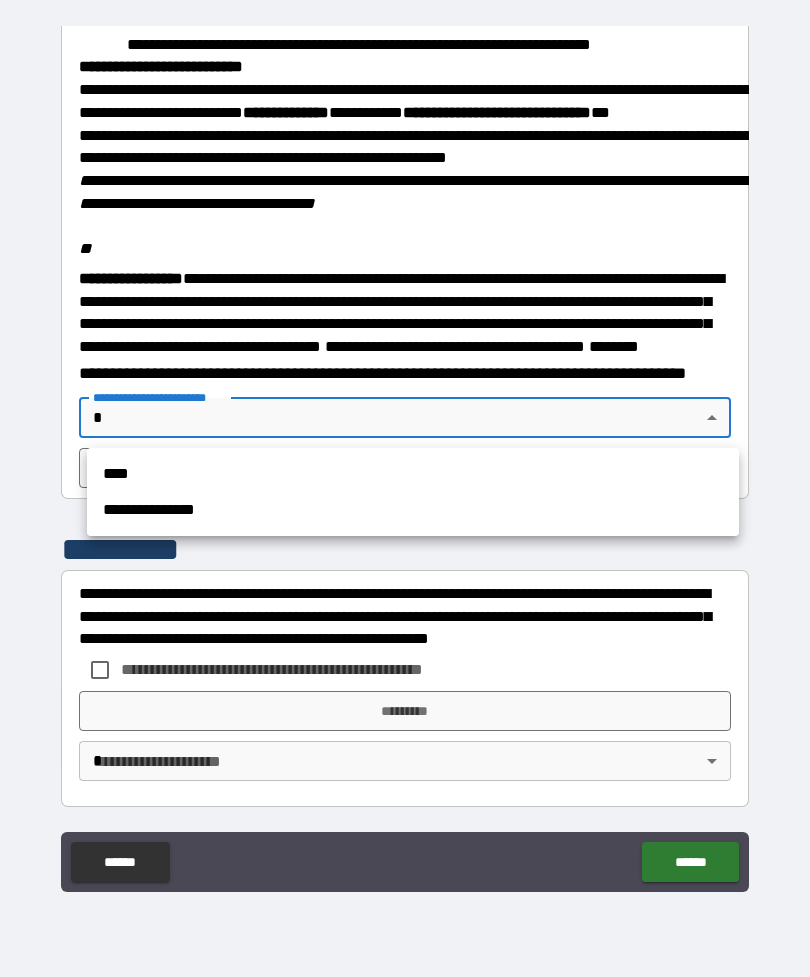 click on "****" at bounding box center [413, 474] 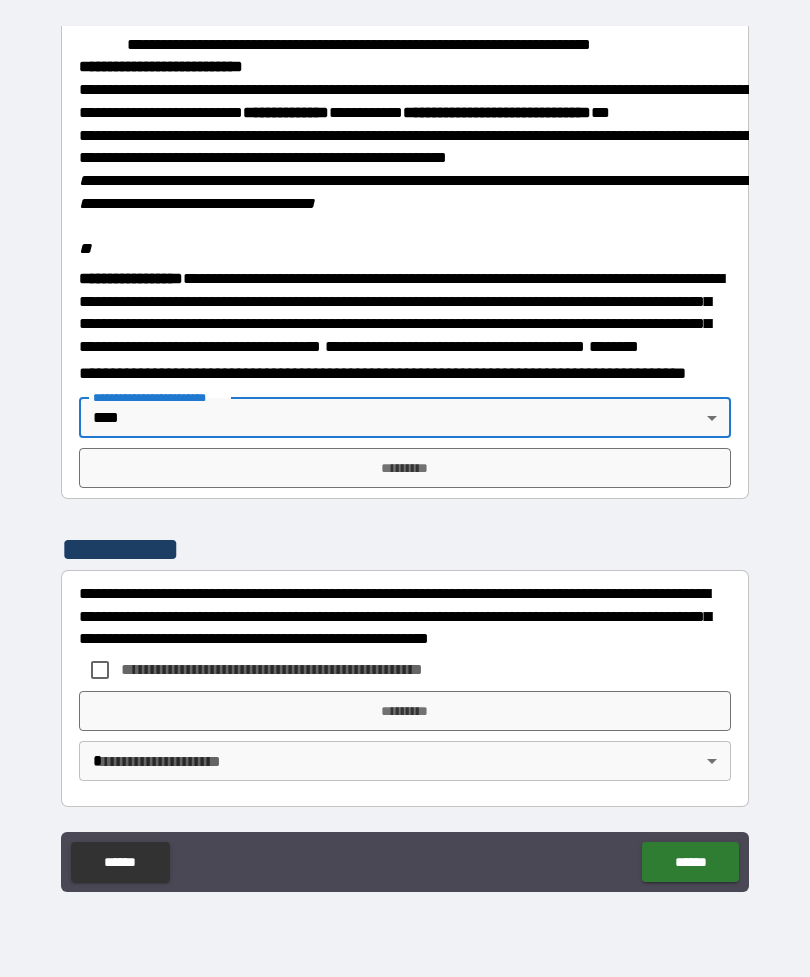 click on "*********" at bounding box center [405, 468] 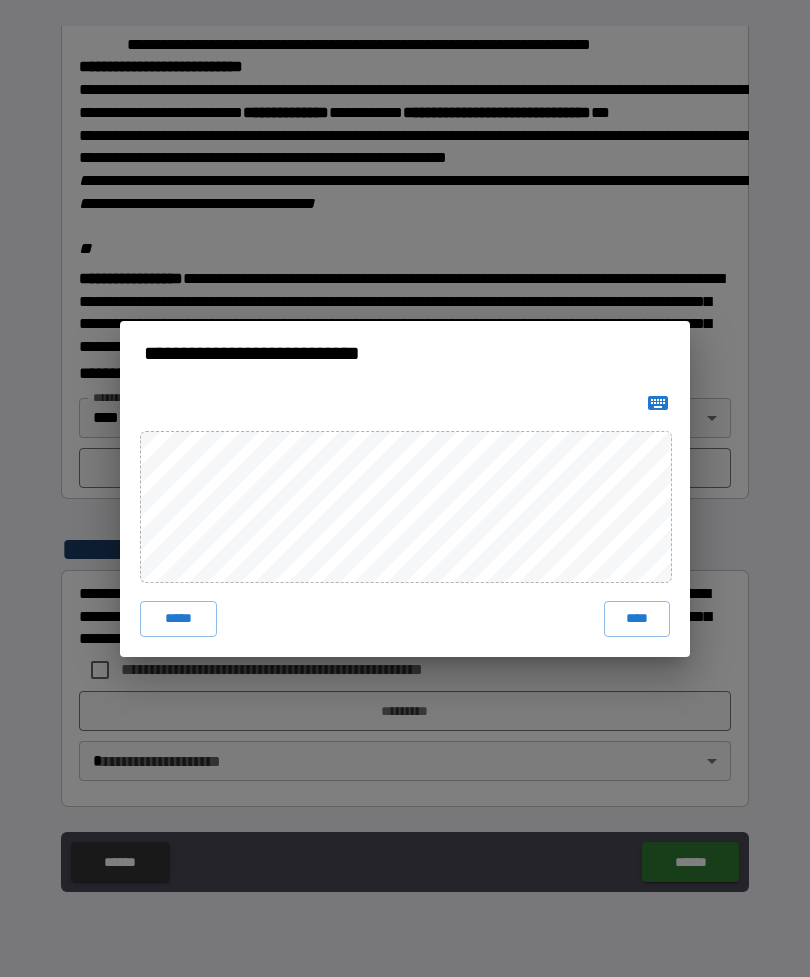 click on "****" at bounding box center [637, 619] 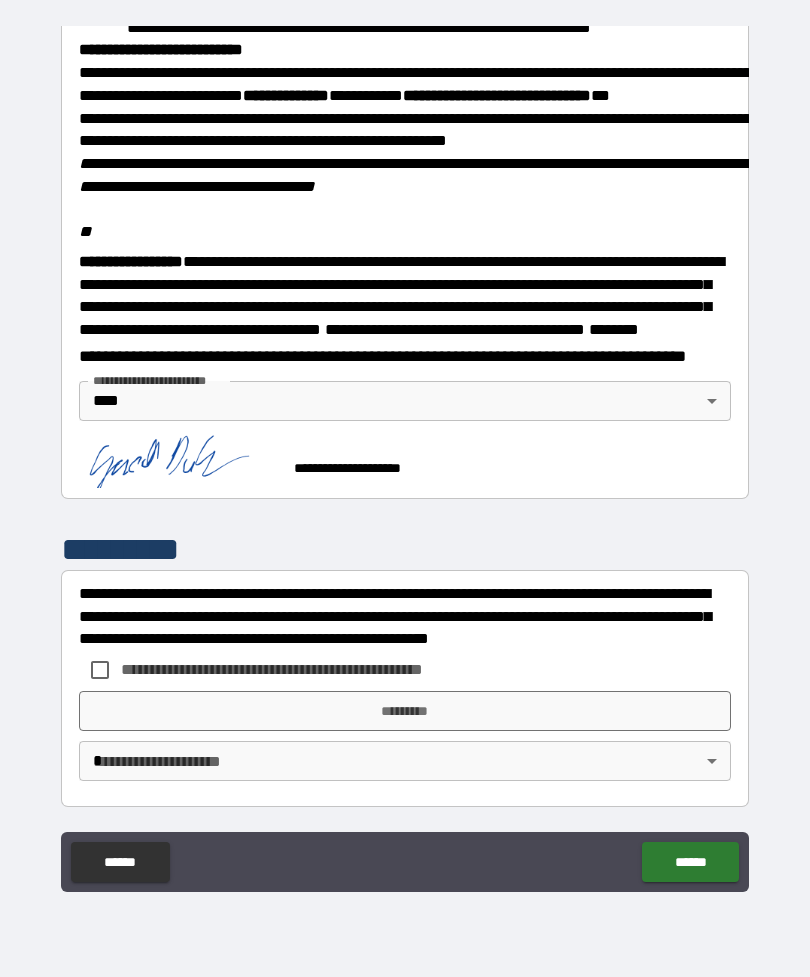 scroll, scrollTop: 2340, scrollLeft: 0, axis: vertical 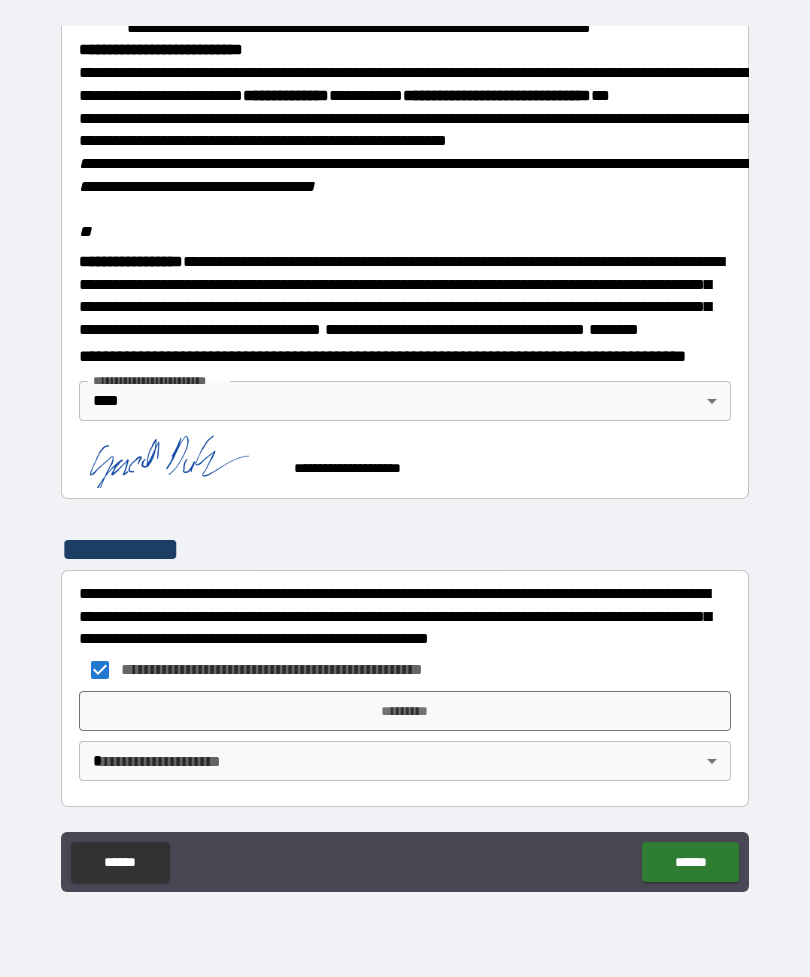 click on "*********" at bounding box center [405, 711] 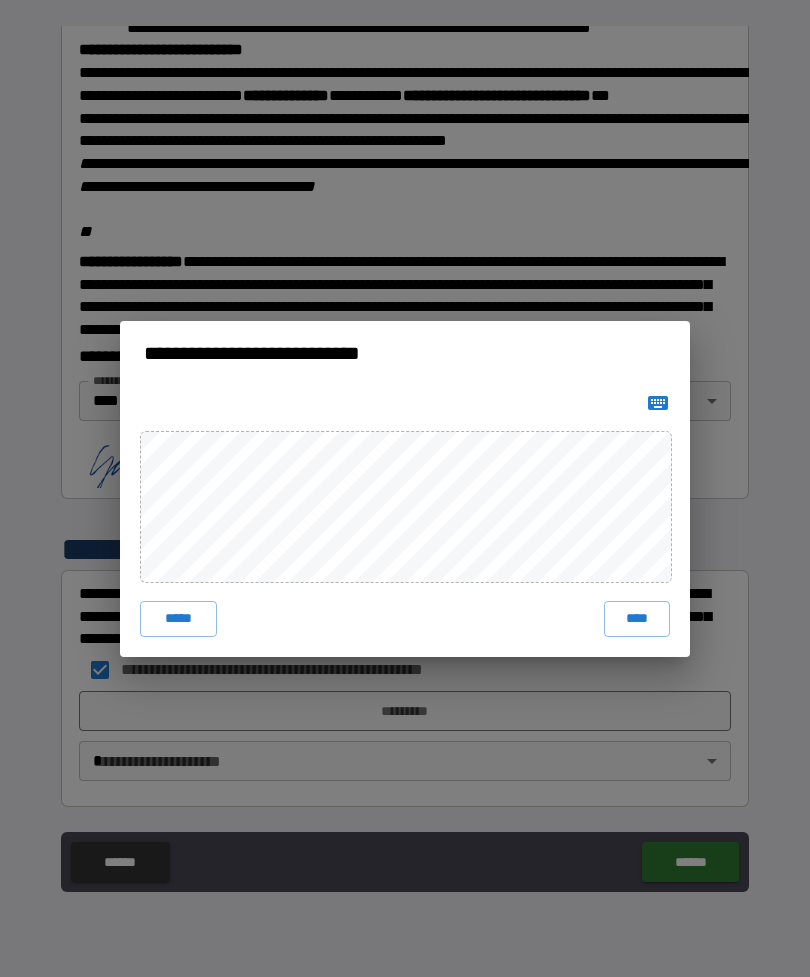 click on "****" at bounding box center [637, 619] 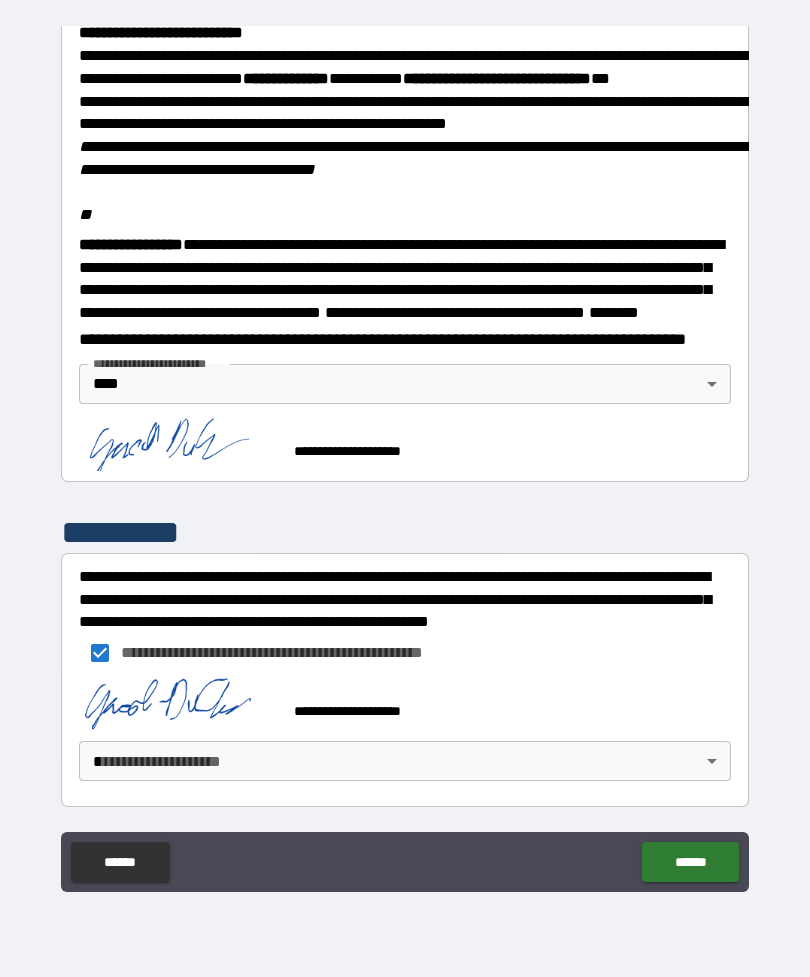 scroll, scrollTop: 2330, scrollLeft: 0, axis: vertical 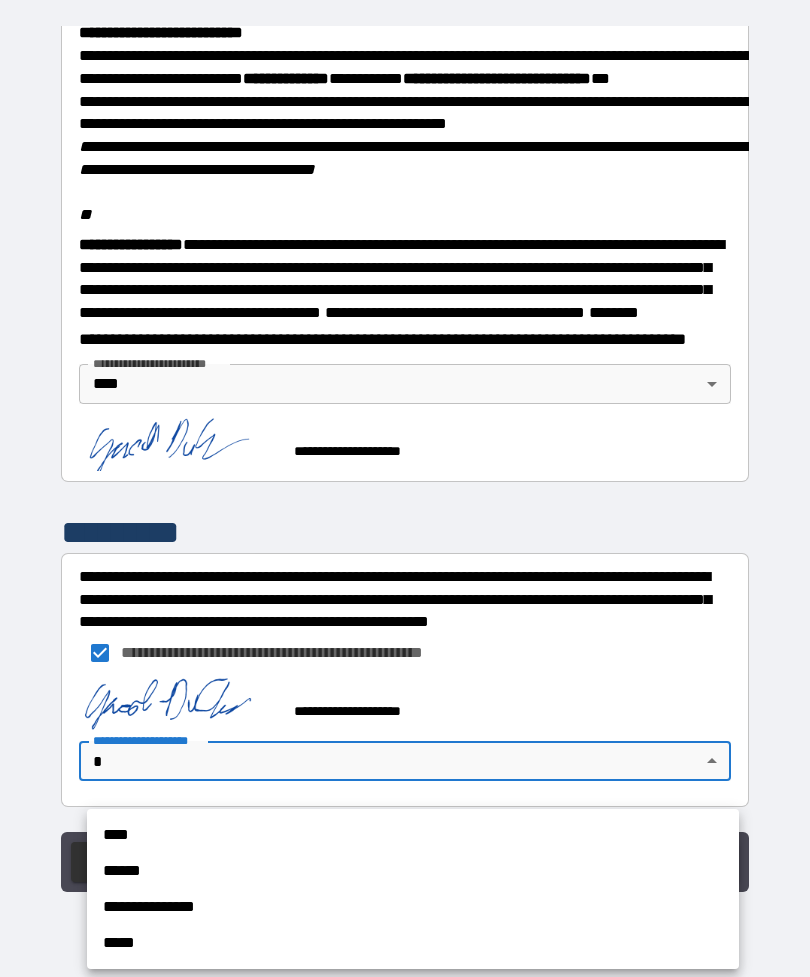 click on "****" at bounding box center (413, 835) 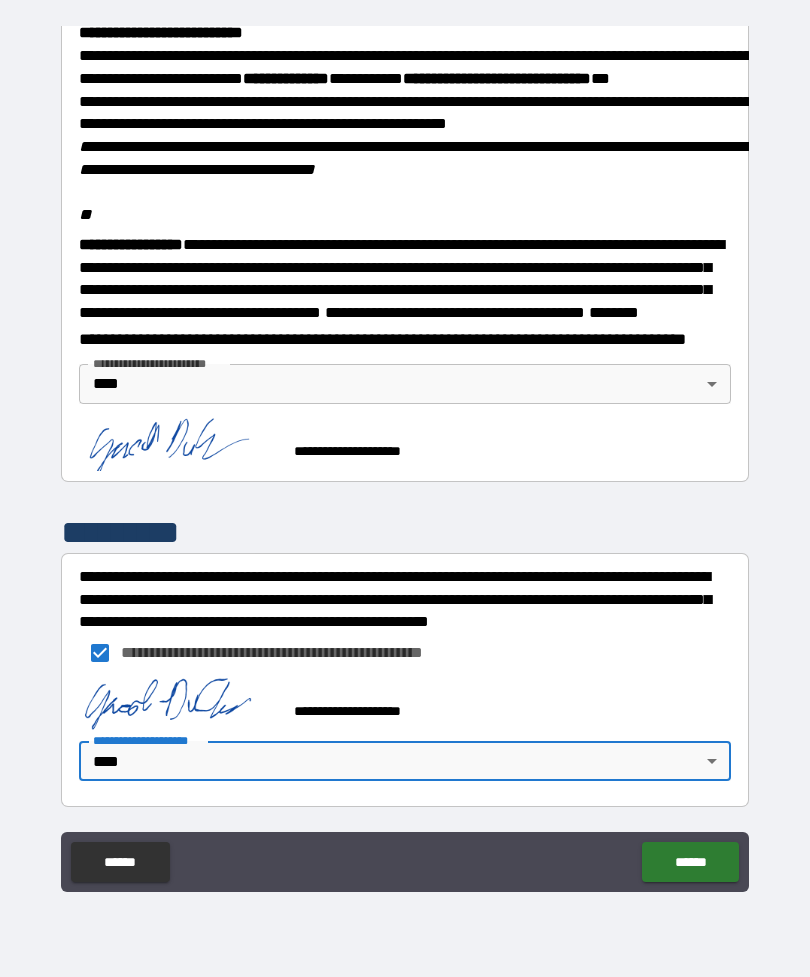 scroll, scrollTop: 2358, scrollLeft: 0, axis: vertical 